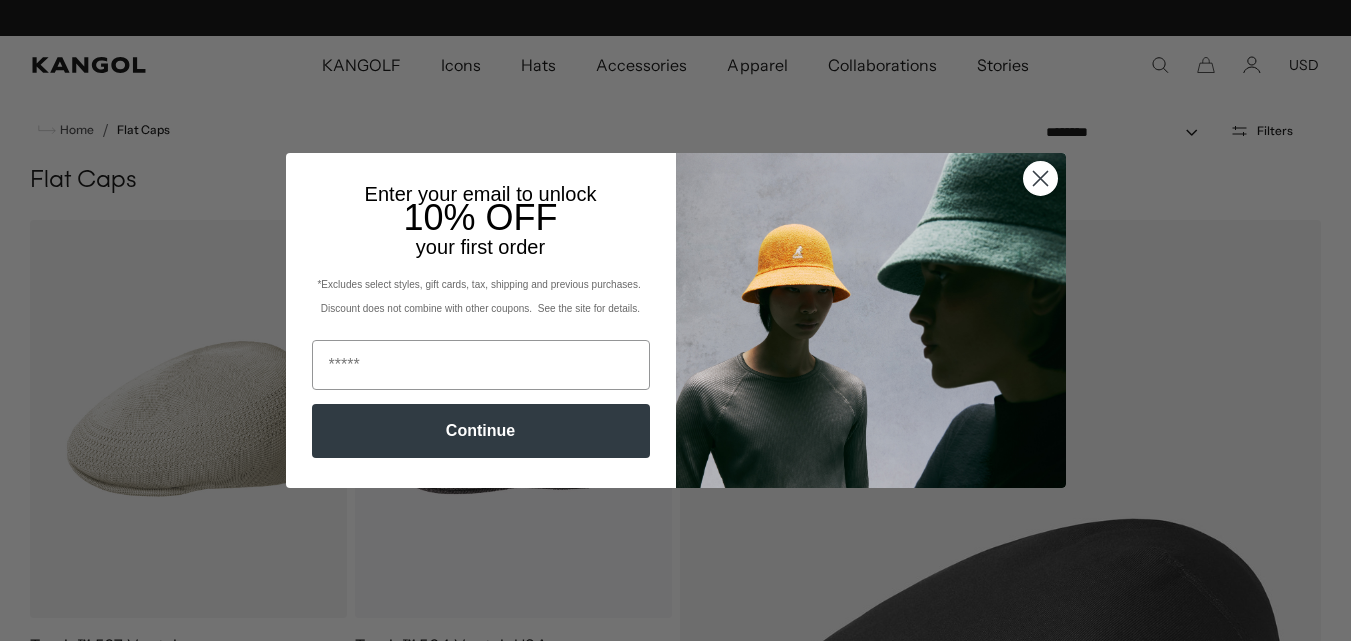 scroll, scrollTop: 200, scrollLeft: 0, axis: vertical 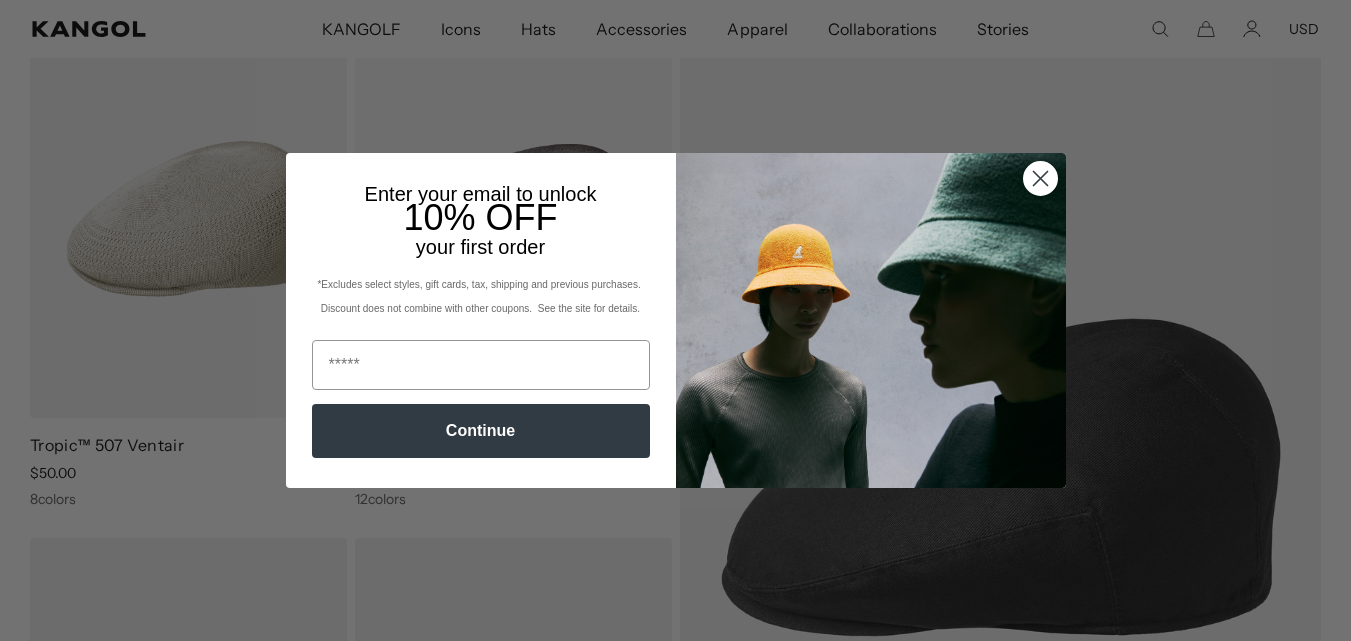 click 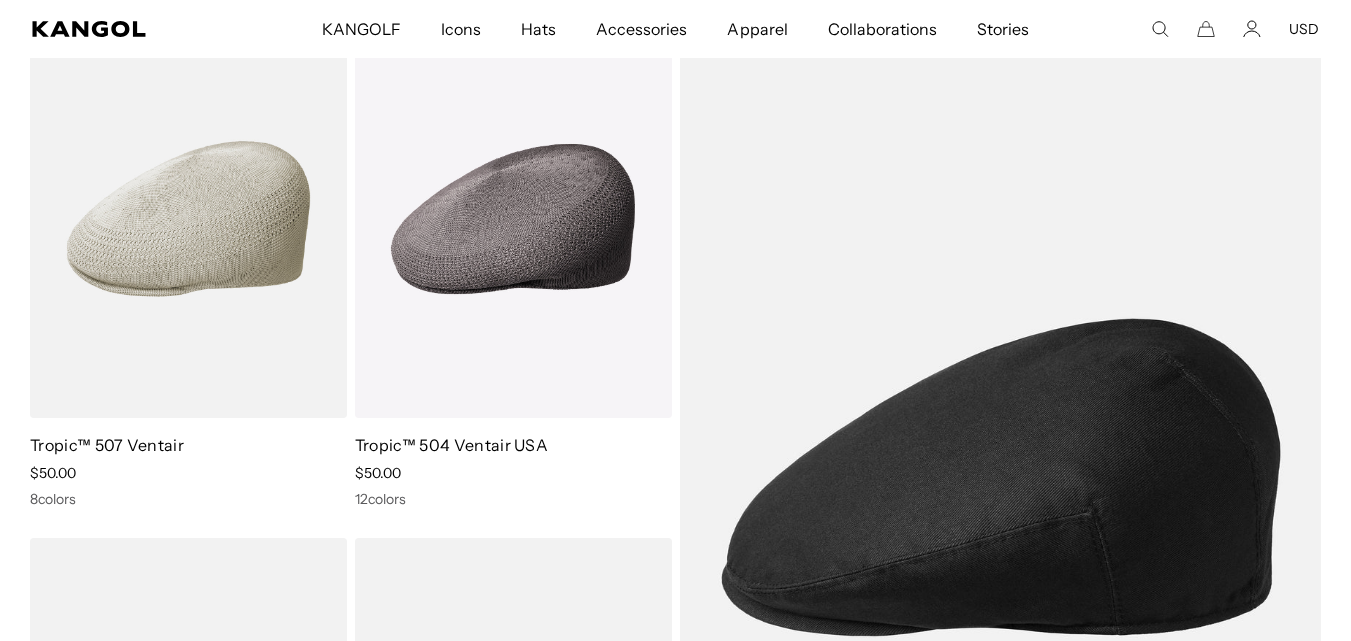 click 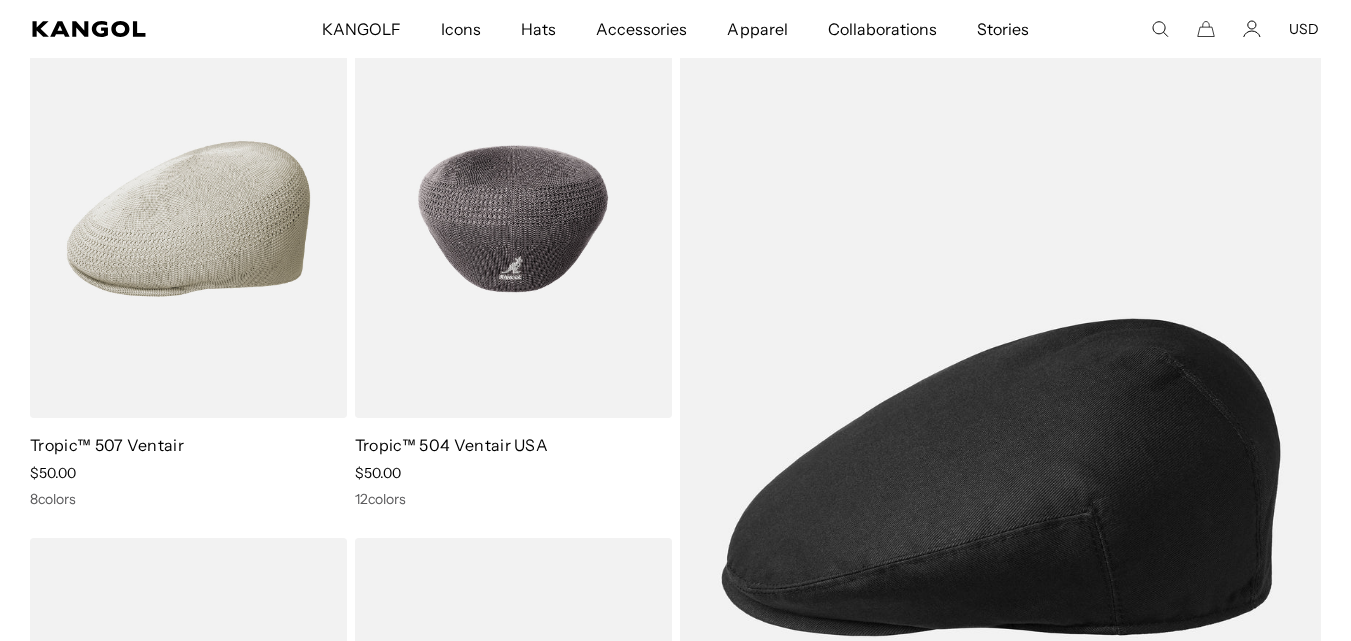 scroll, scrollTop: 0, scrollLeft: 412, axis: horizontal 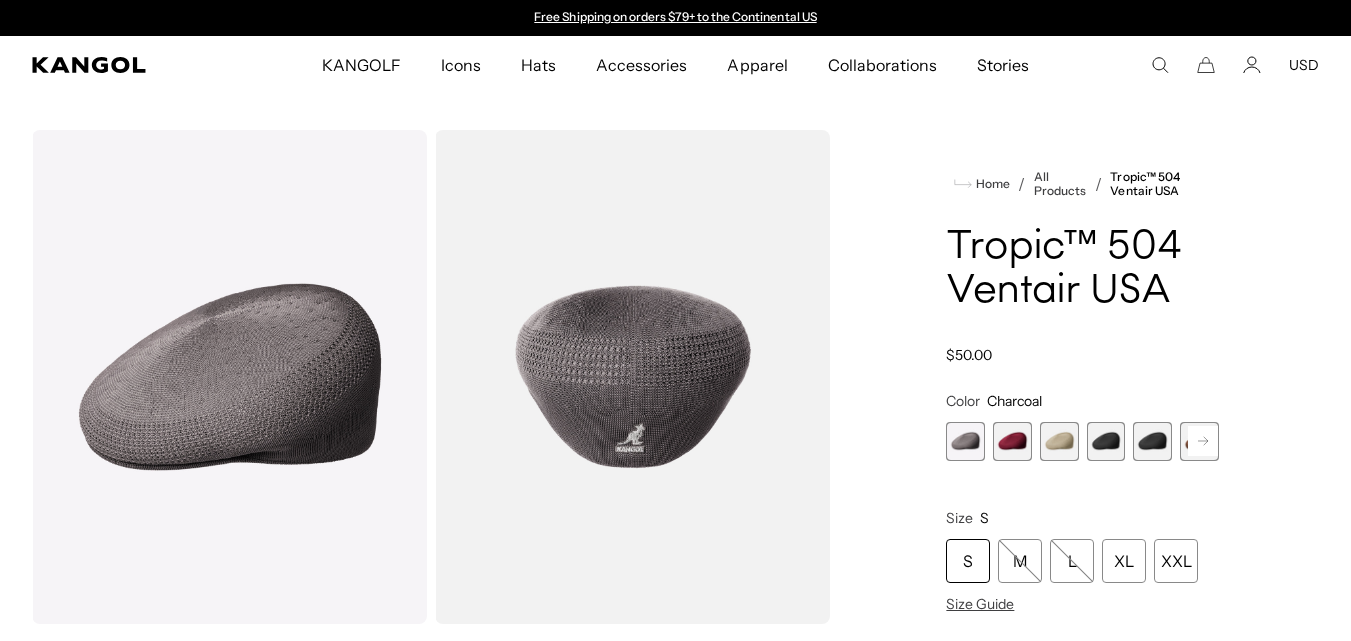 click at bounding box center (1012, 441) 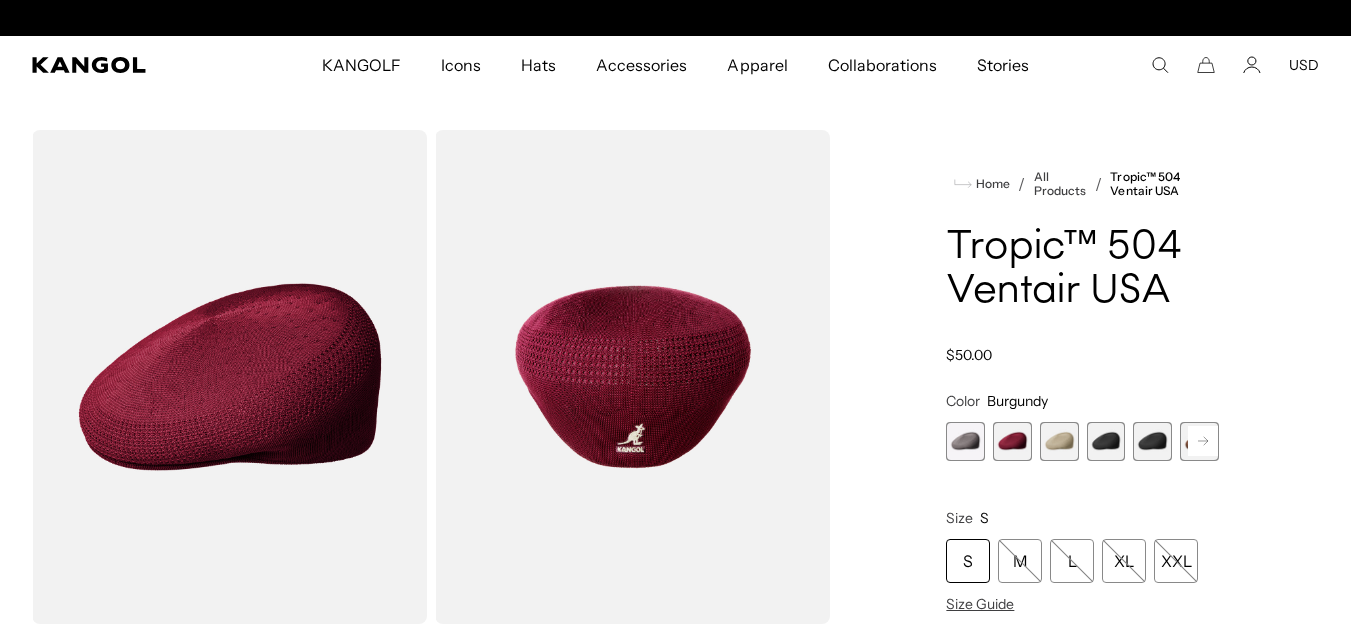scroll, scrollTop: 0, scrollLeft: 412, axis: horizontal 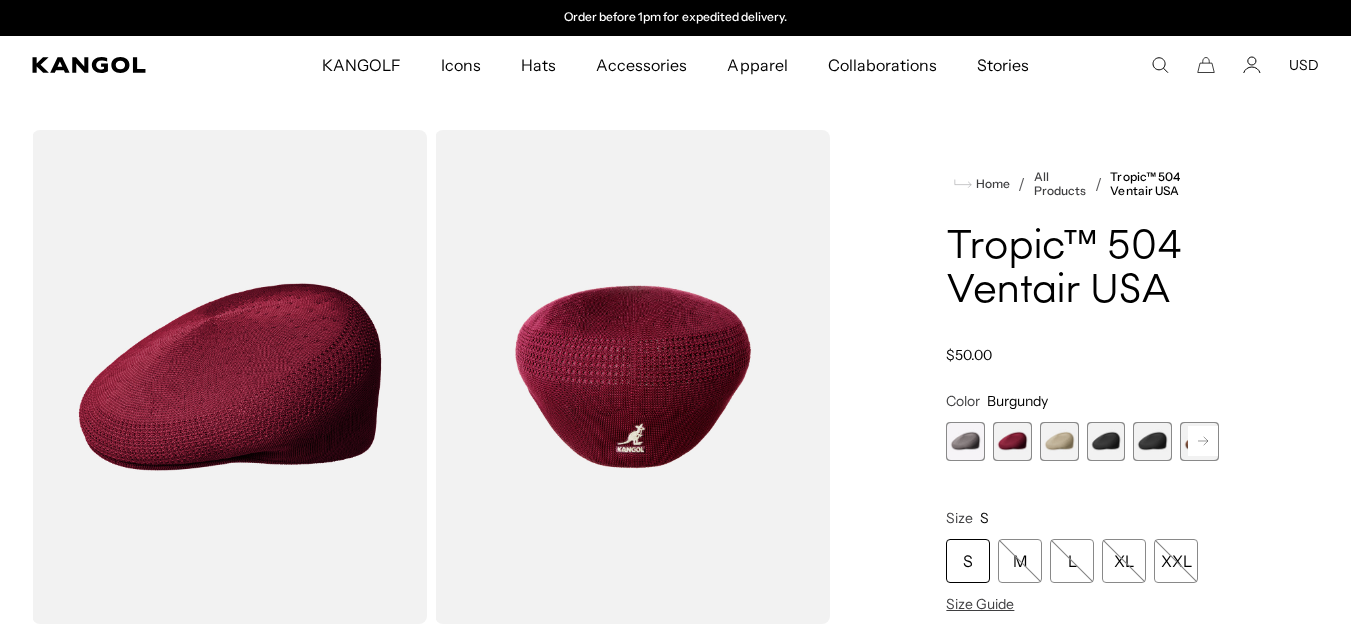 click at bounding box center (1059, 441) 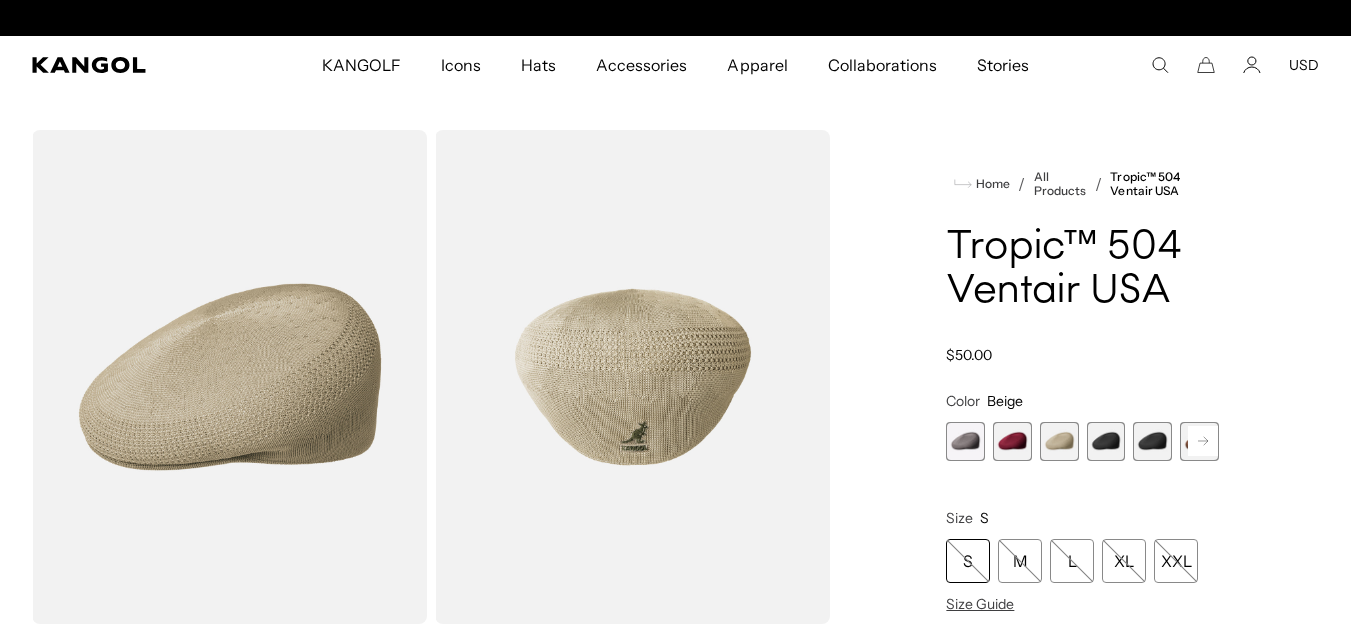 scroll, scrollTop: 0, scrollLeft: 412, axis: horizontal 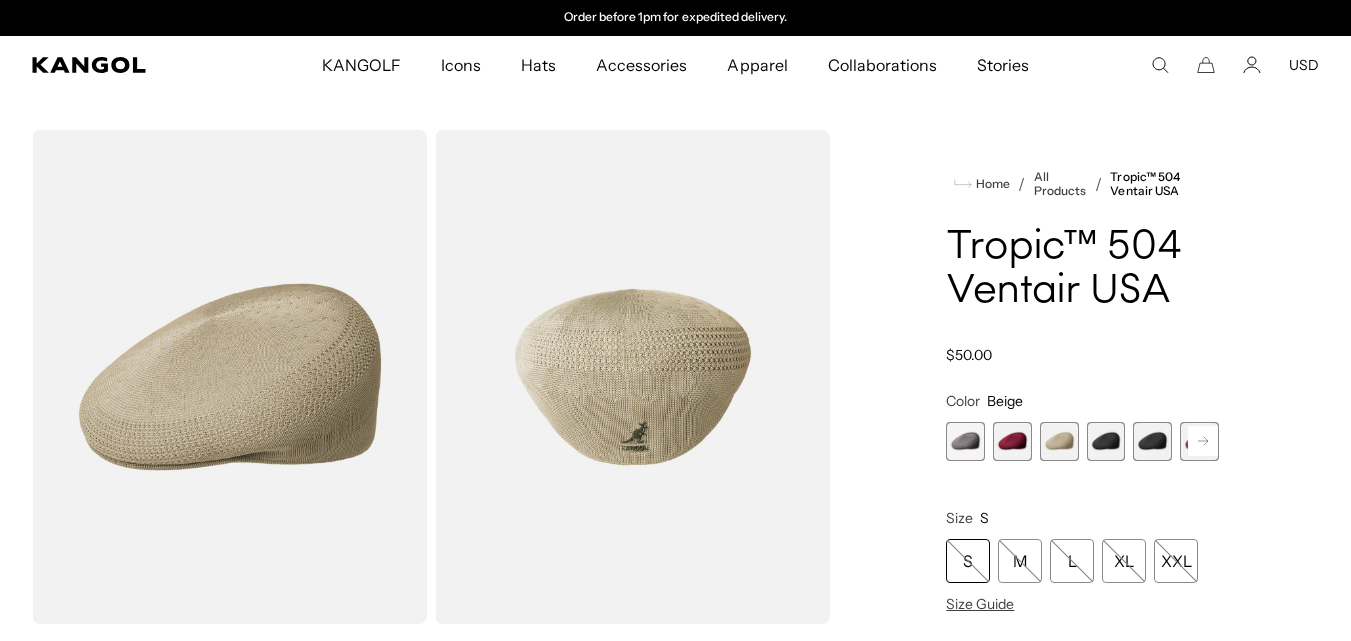 click at bounding box center (1106, 441) 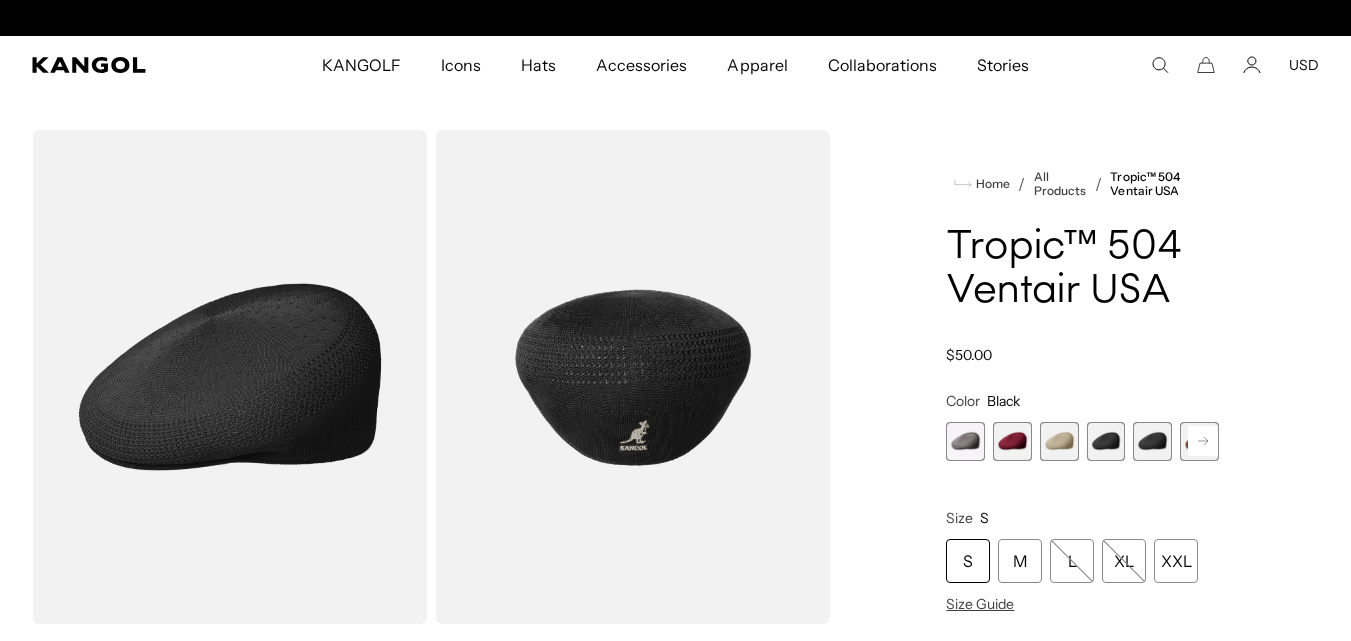 scroll, scrollTop: 0, scrollLeft: 0, axis: both 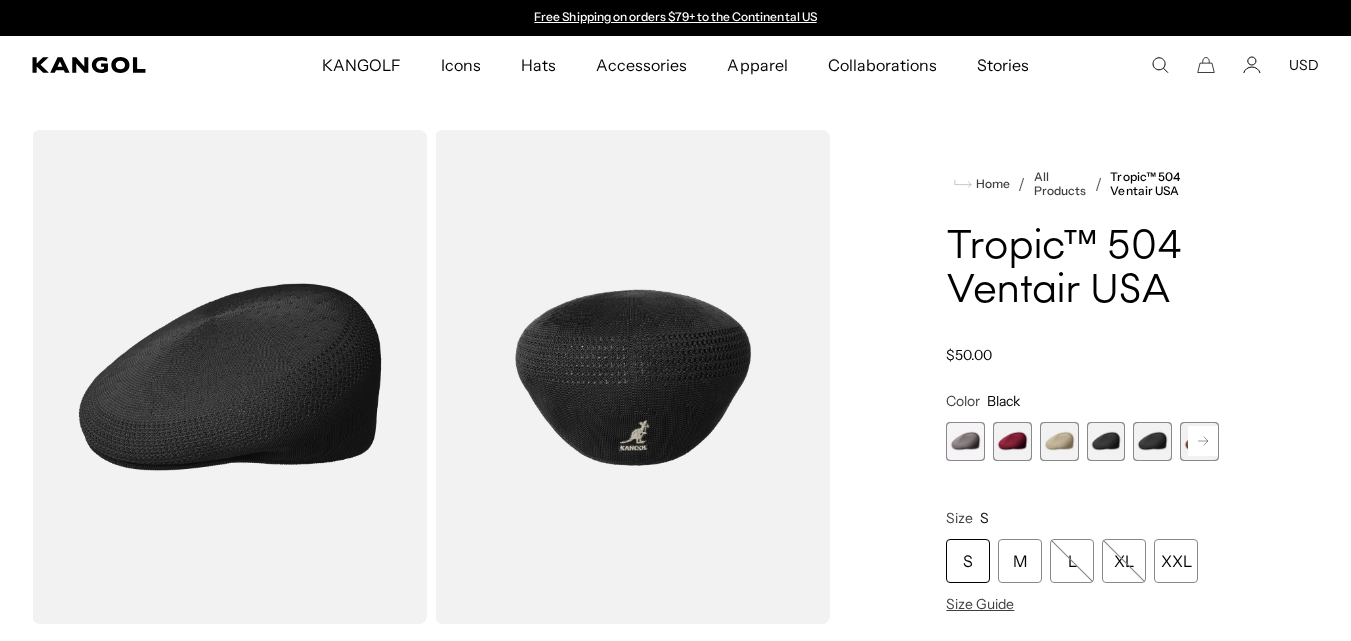 click at bounding box center [1152, 441] 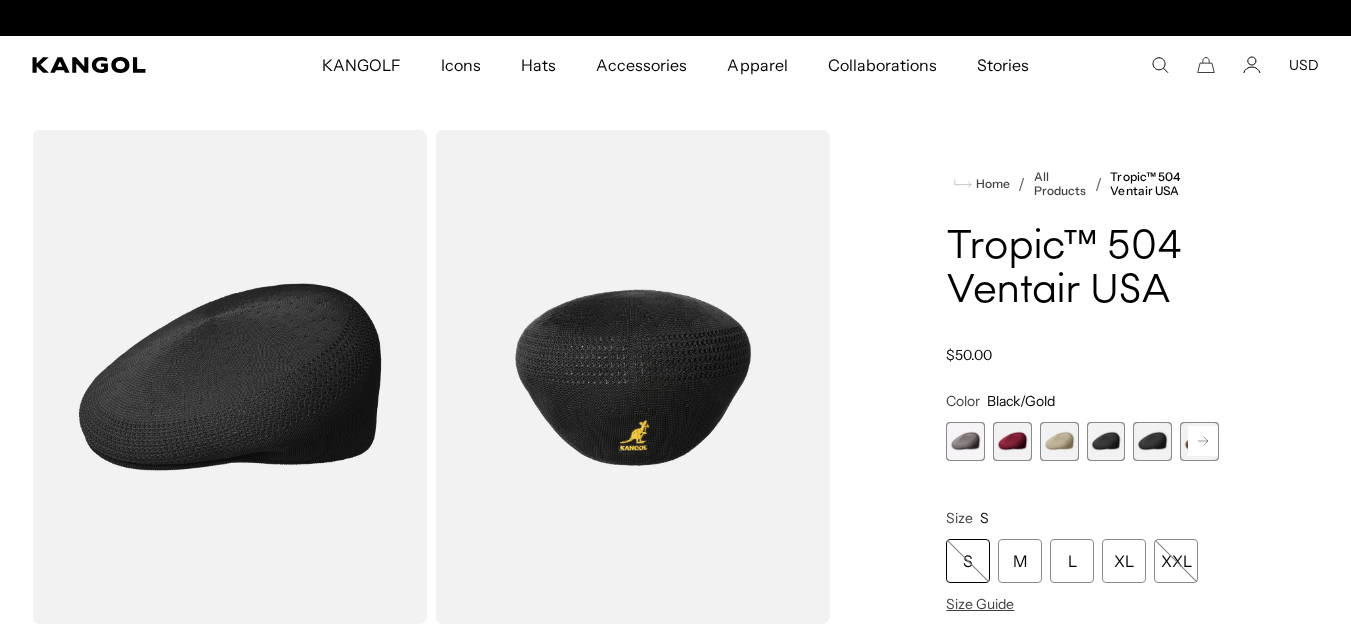 scroll, scrollTop: 0, scrollLeft: 412, axis: horizontal 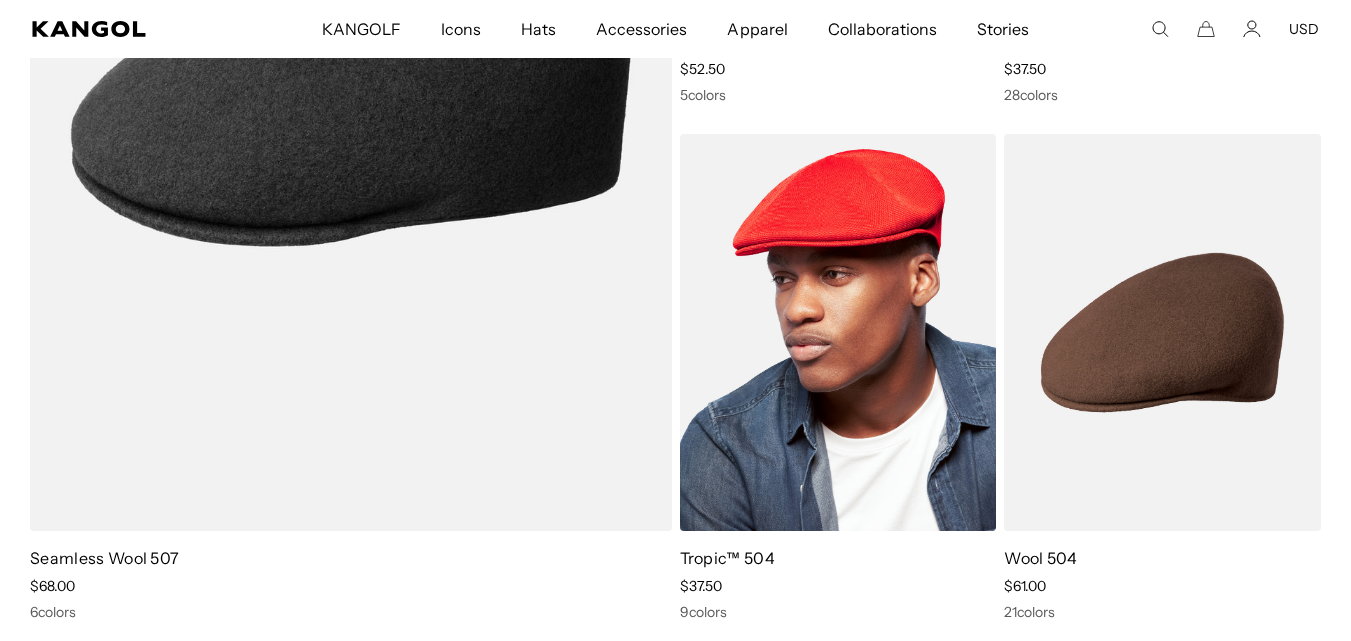 click at bounding box center (838, 333) 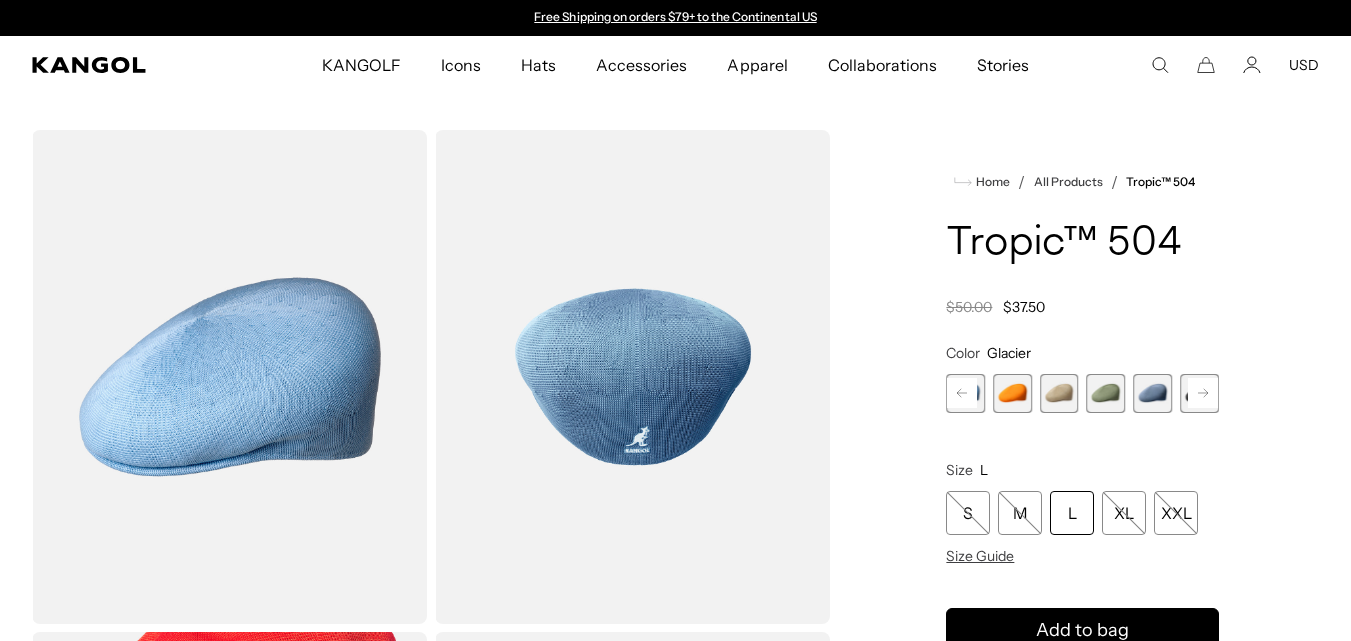 scroll, scrollTop: 0, scrollLeft: 0, axis: both 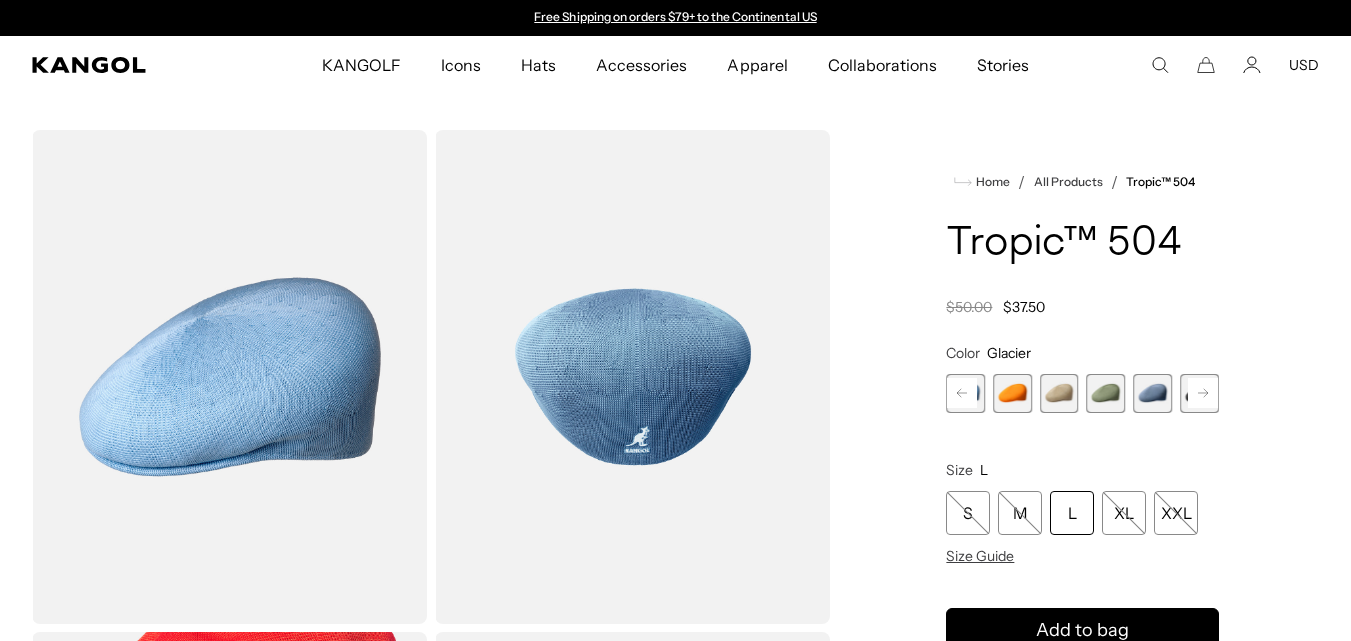 click 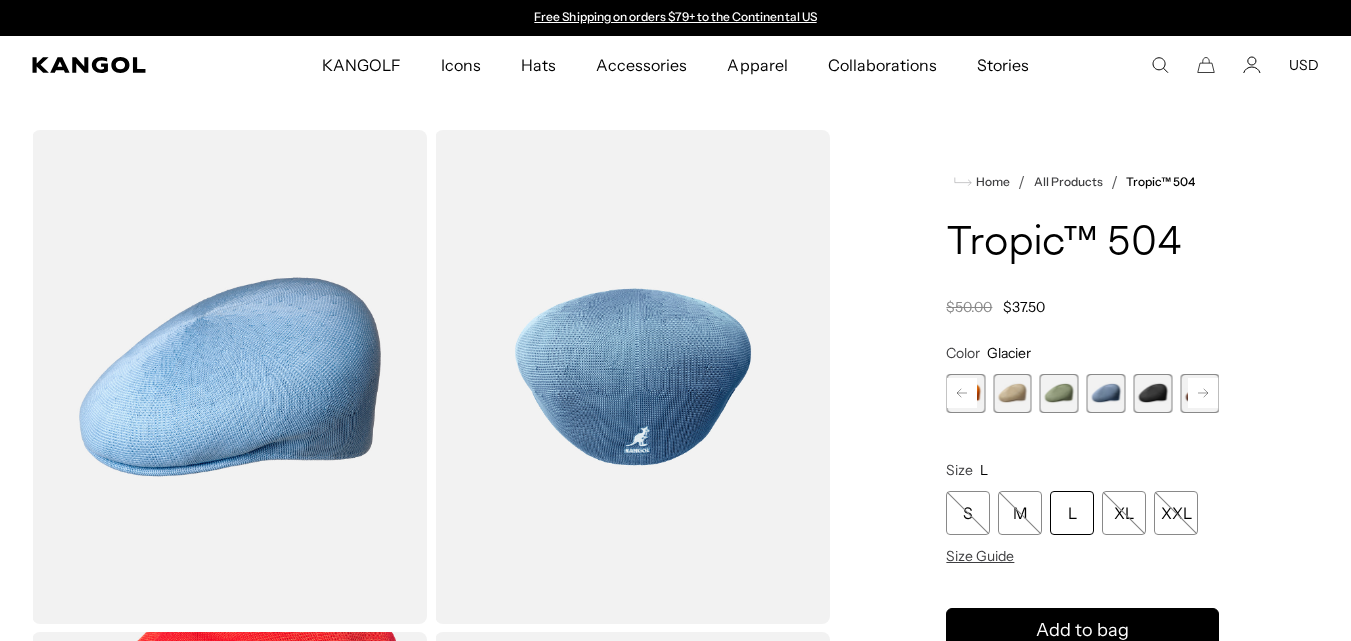 click 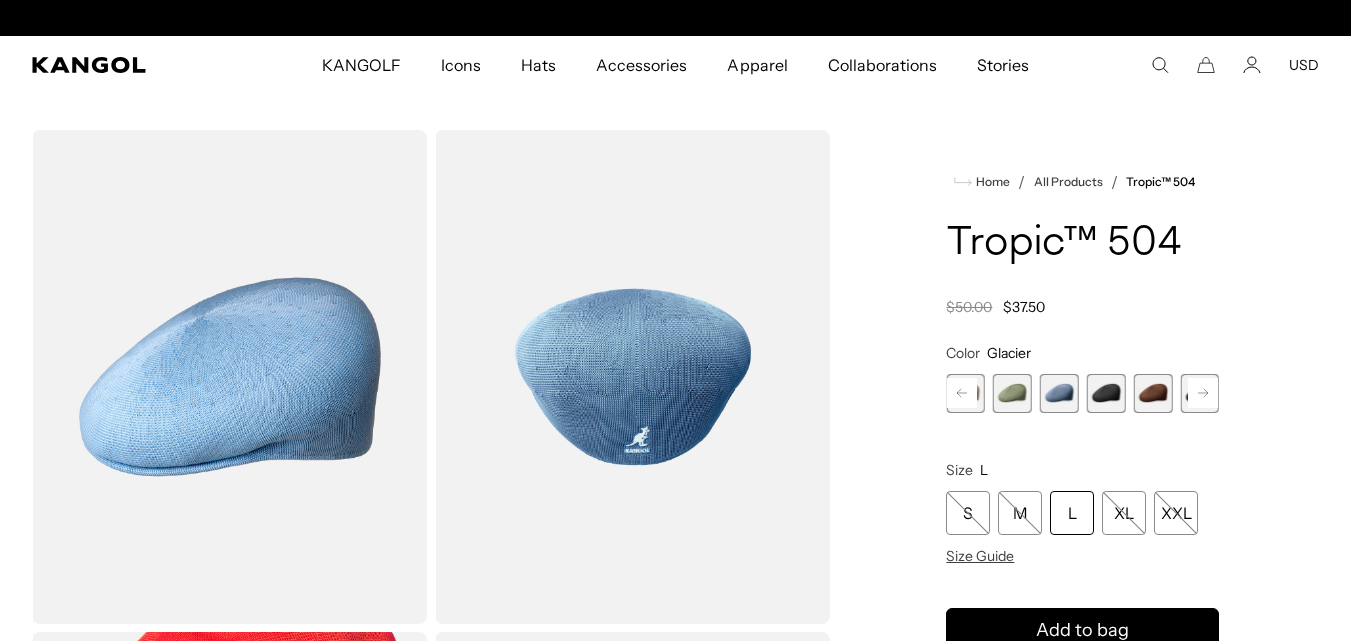 click 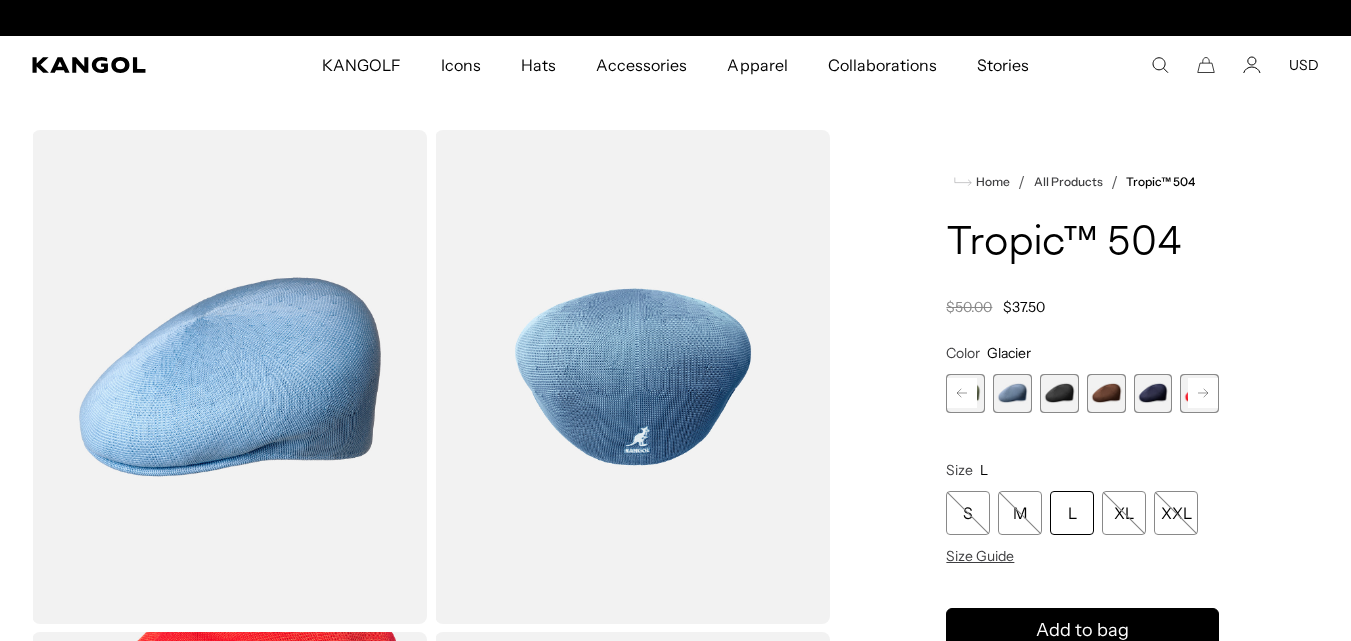 scroll, scrollTop: 0, scrollLeft: 0, axis: both 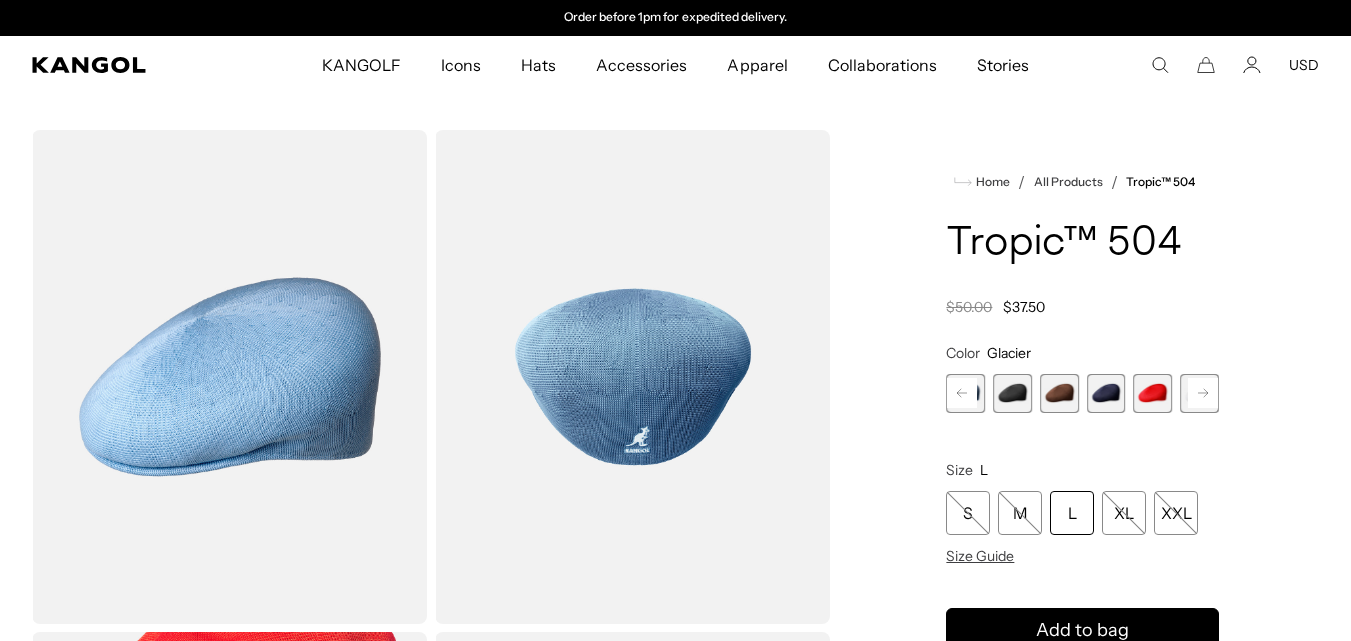 click 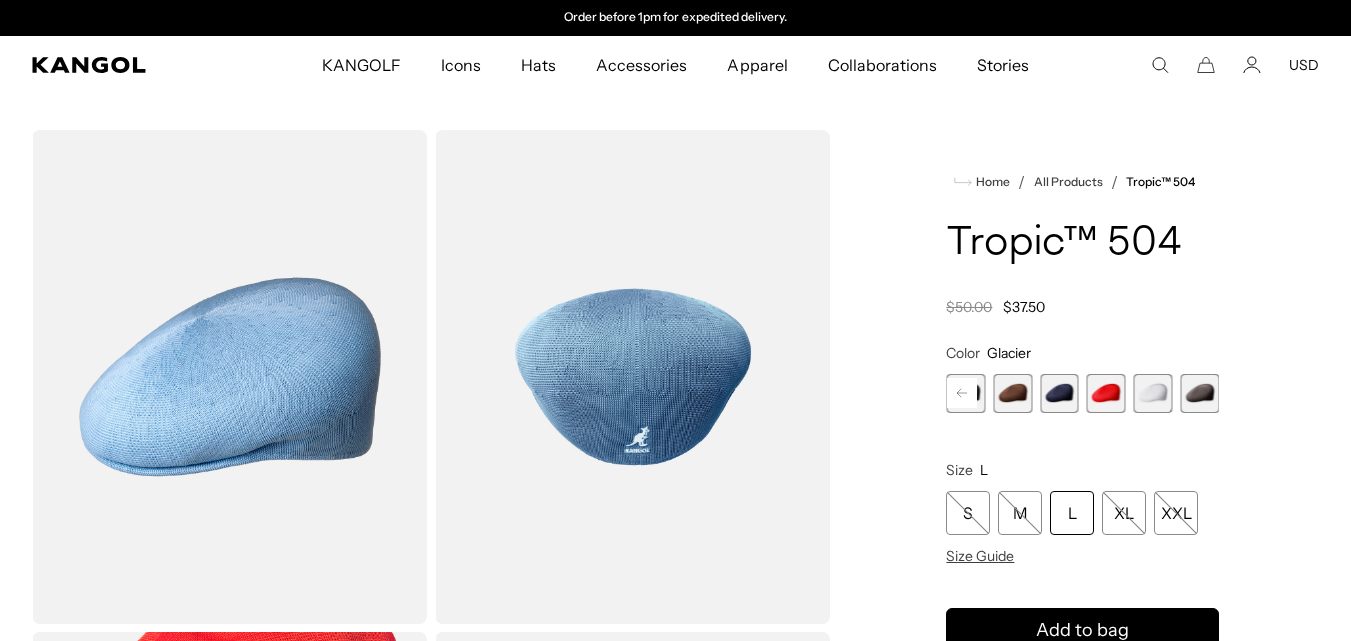 click at bounding box center (1152, 393) 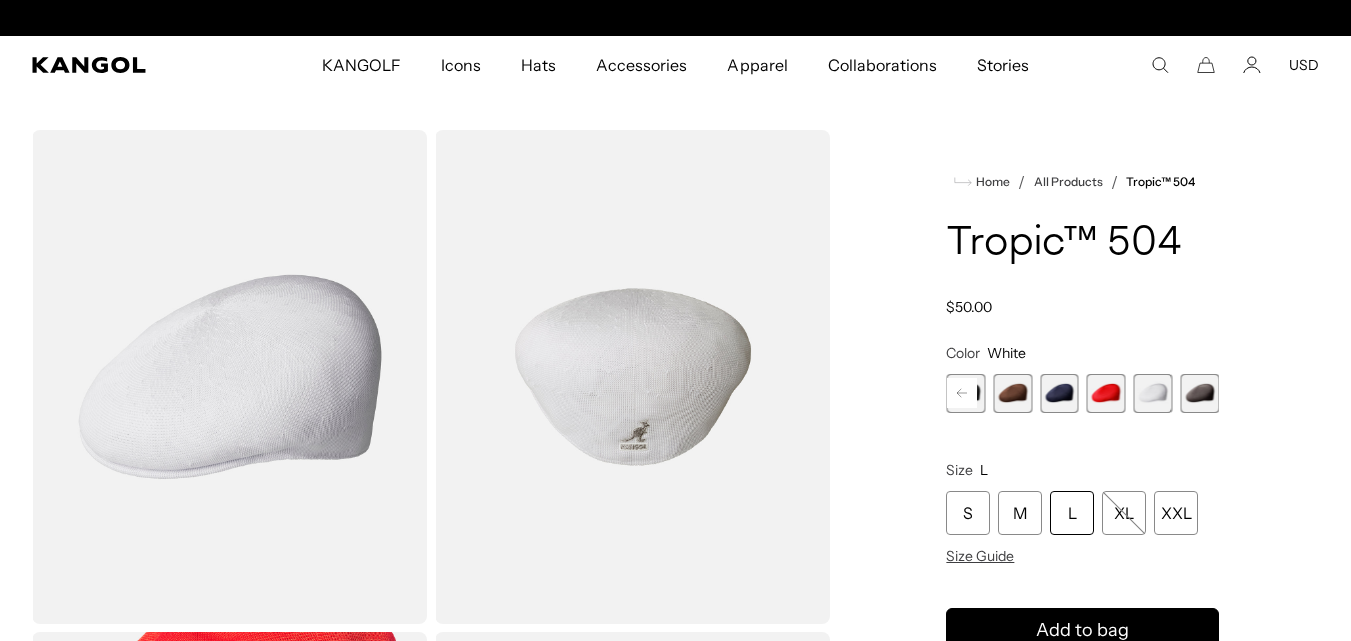 scroll, scrollTop: 0, scrollLeft: 0, axis: both 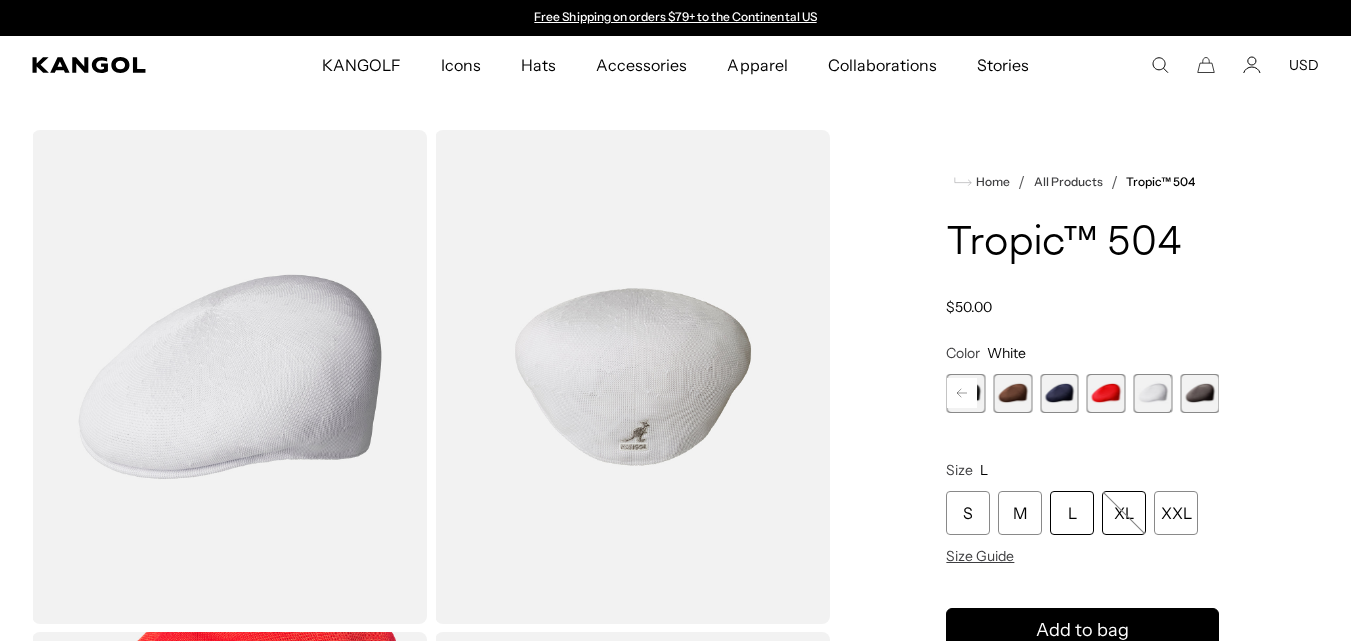 click on "XL" at bounding box center (1124, 513) 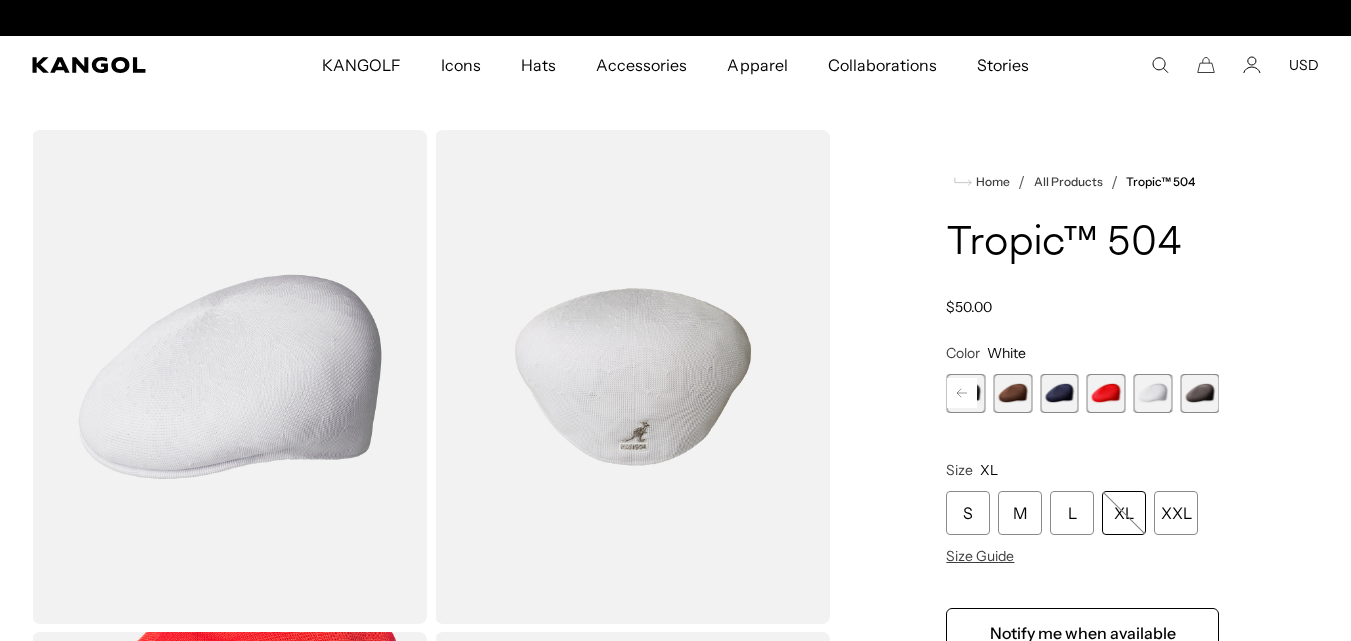 scroll, scrollTop: 0, scrollLeft: 412, axis: horizontal 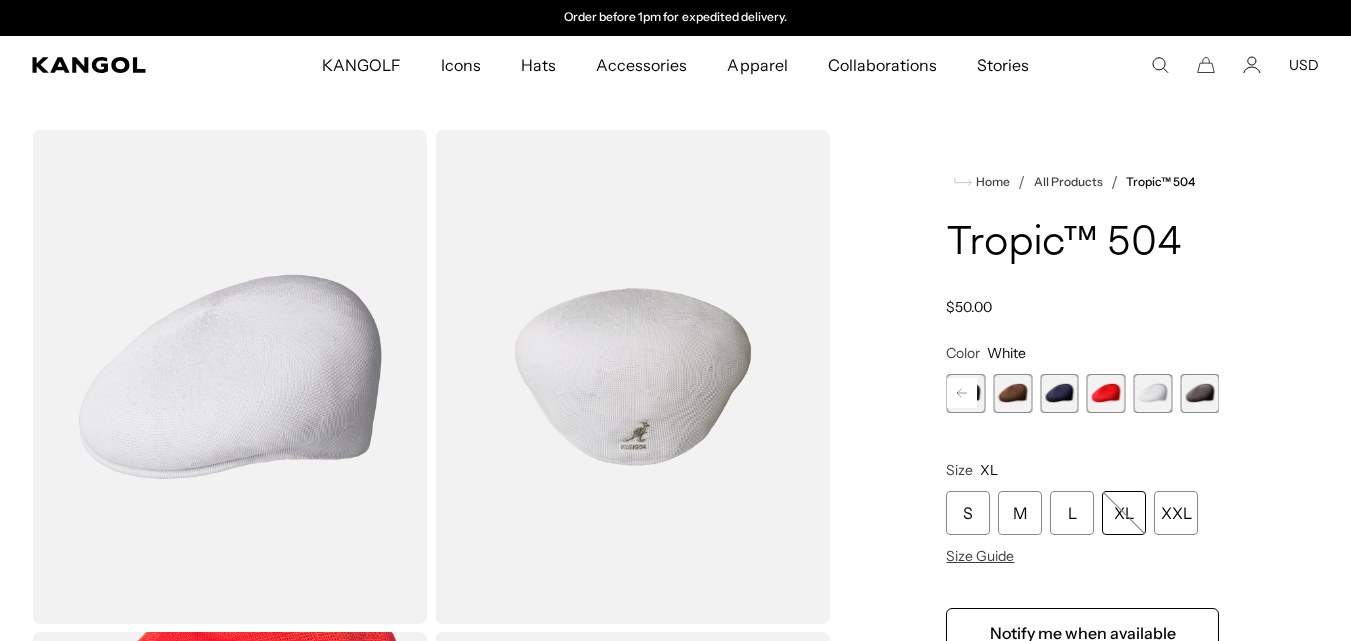 click 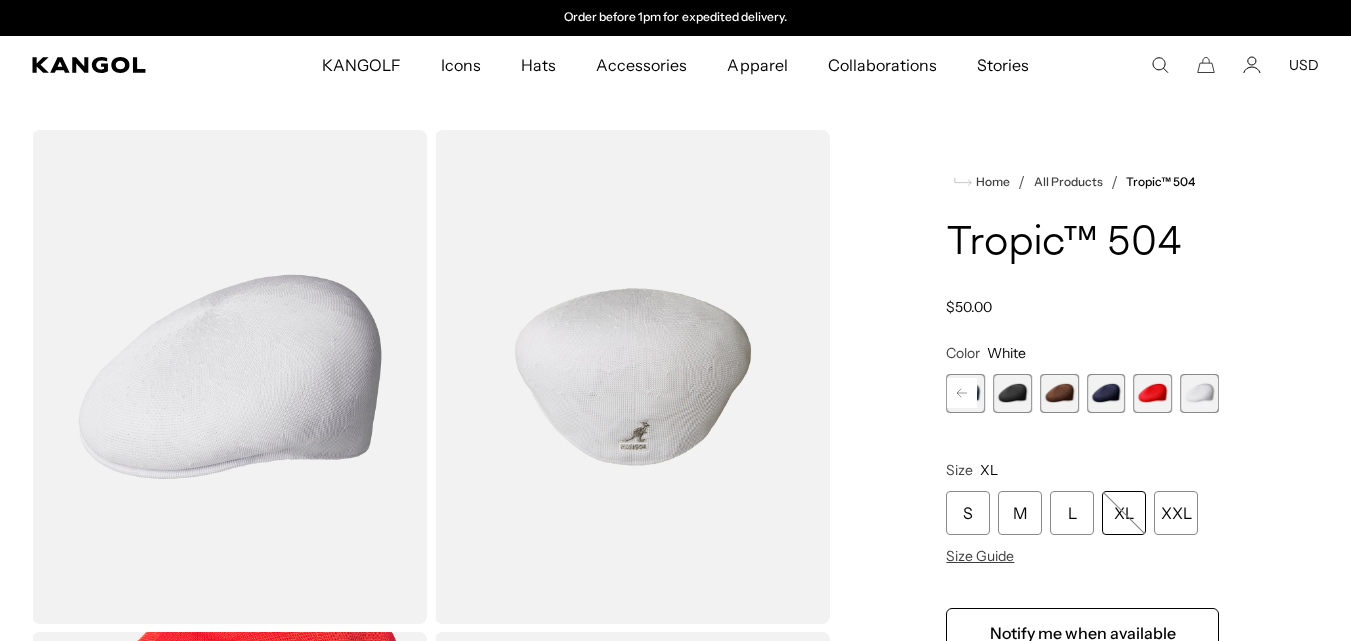click 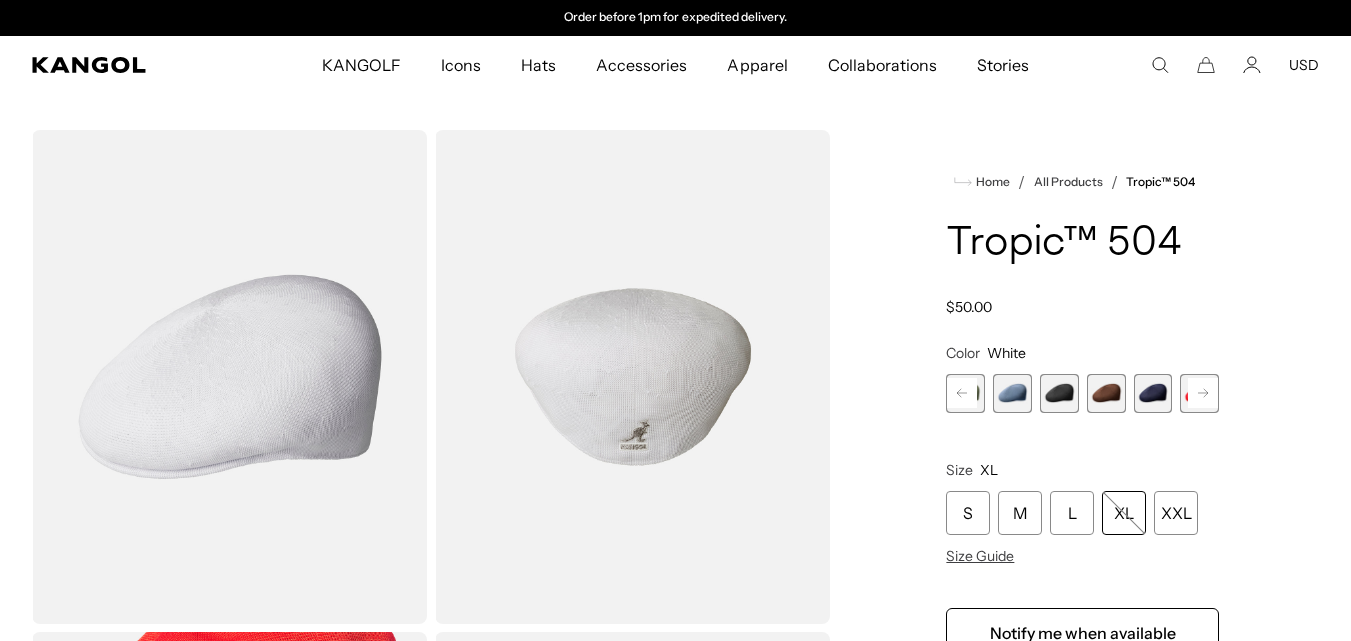 click 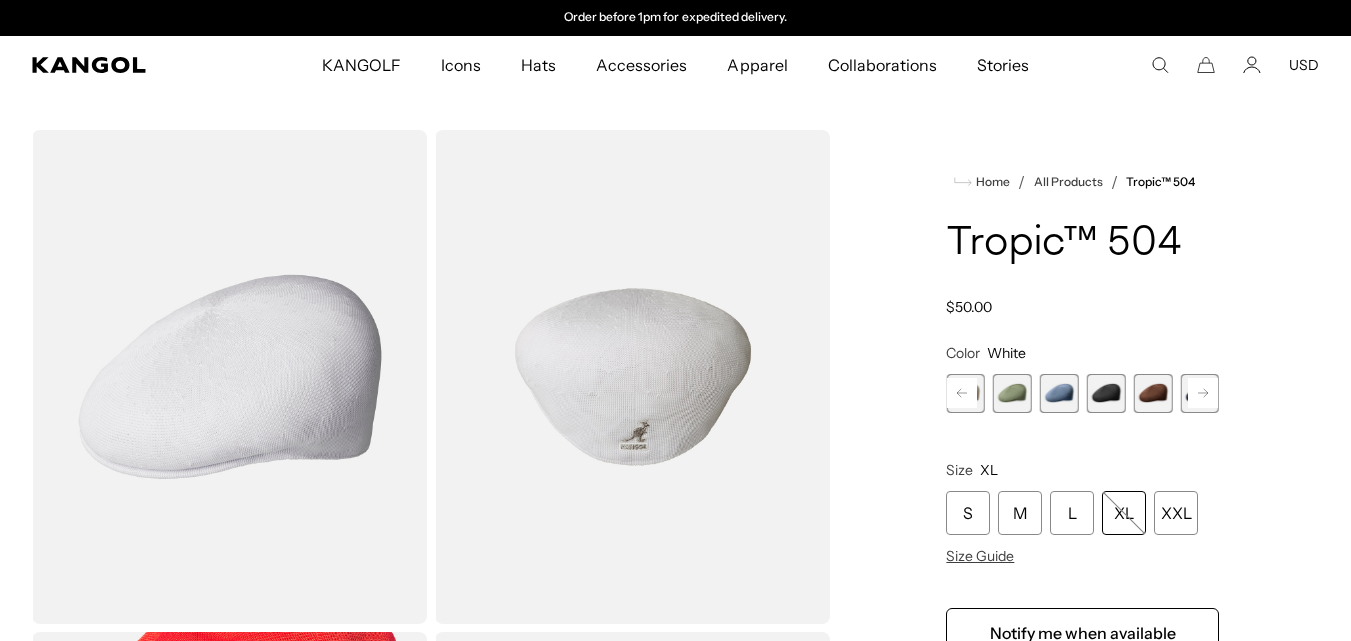 click 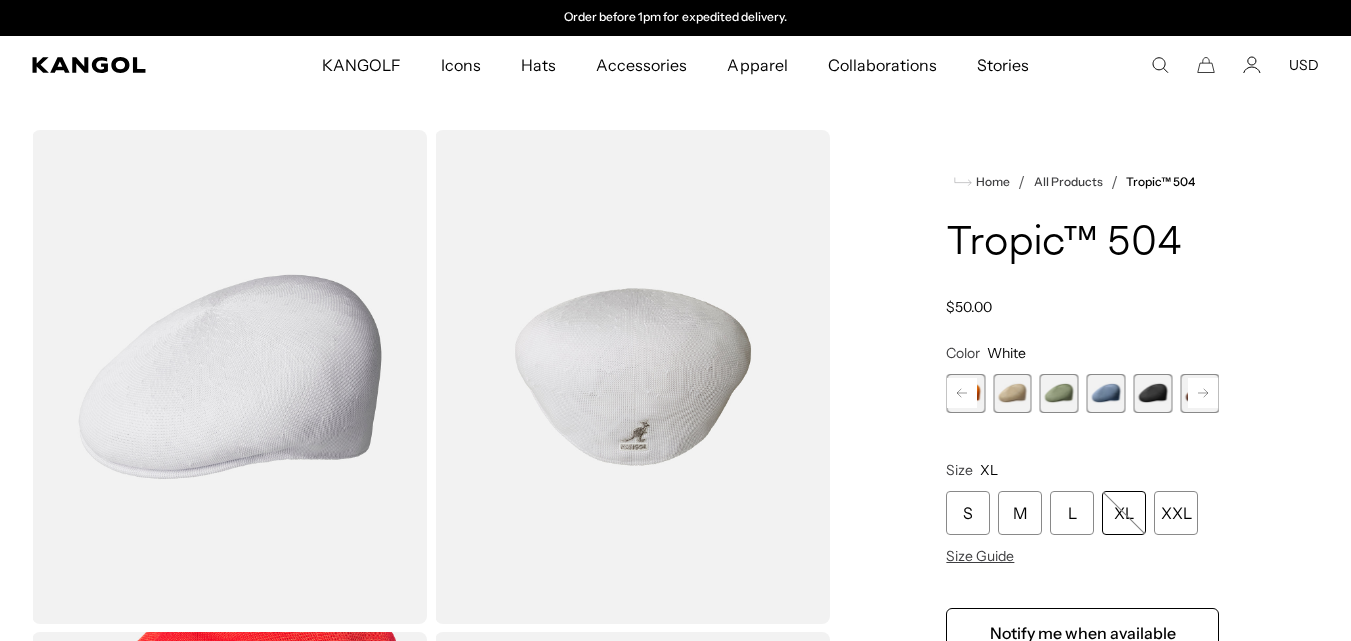 click 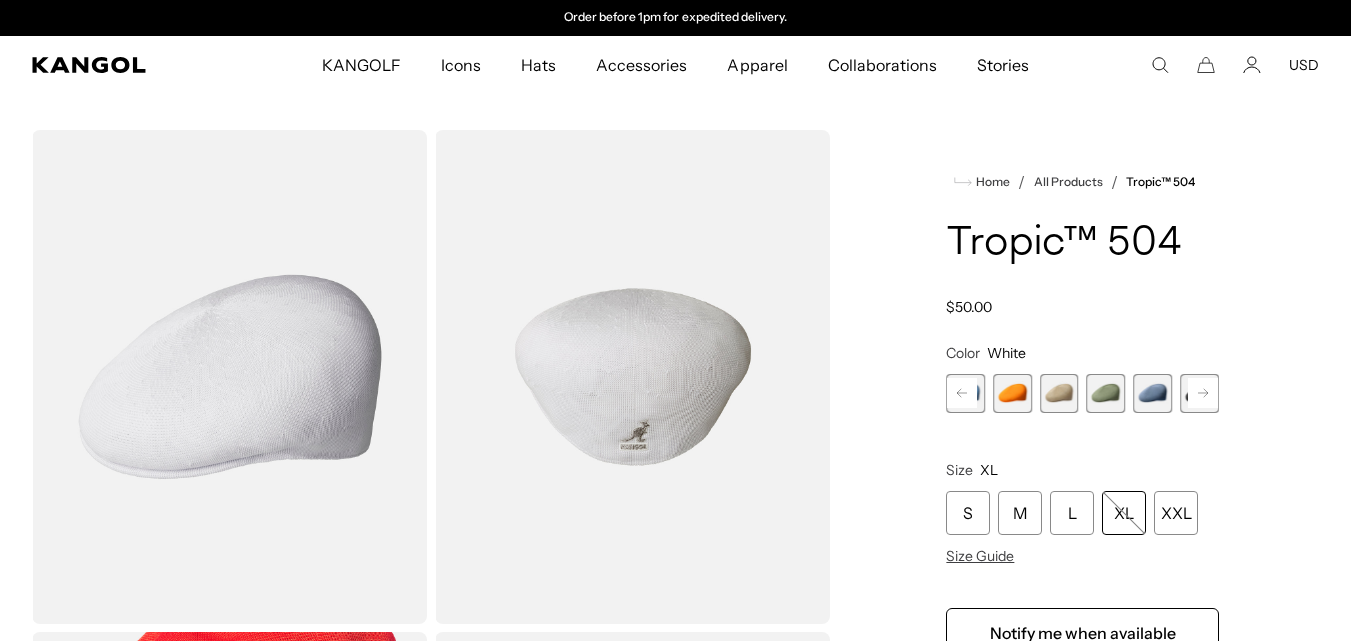 click 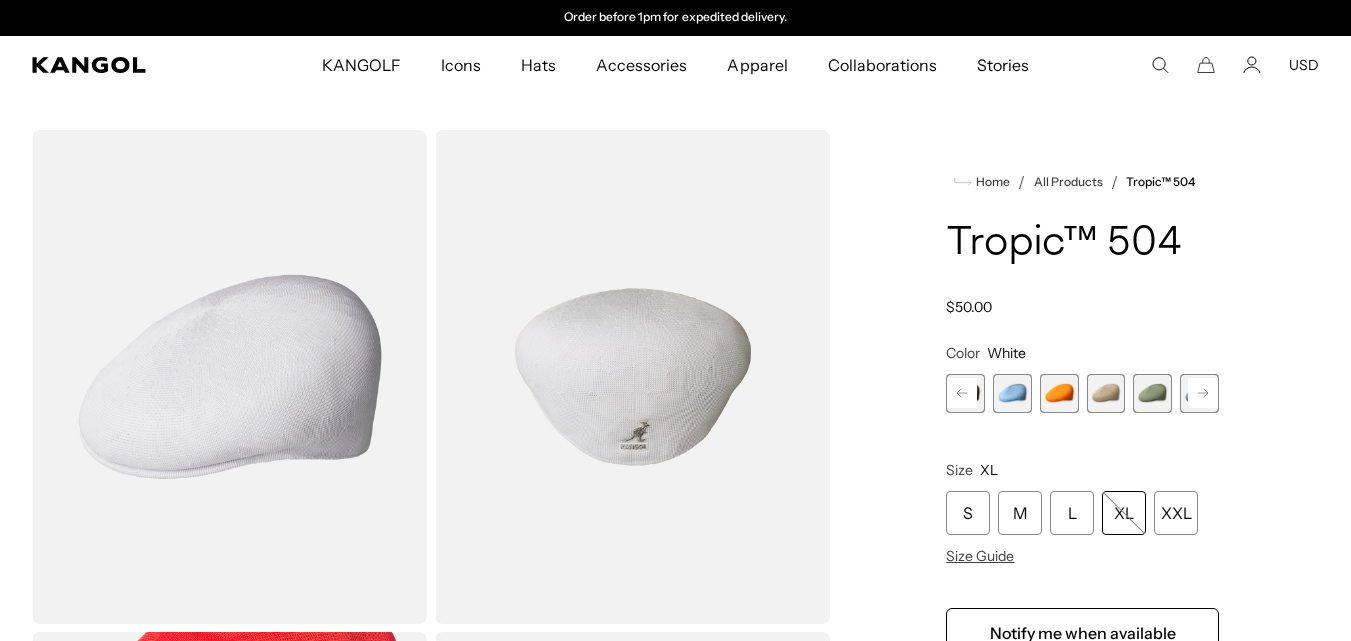 click 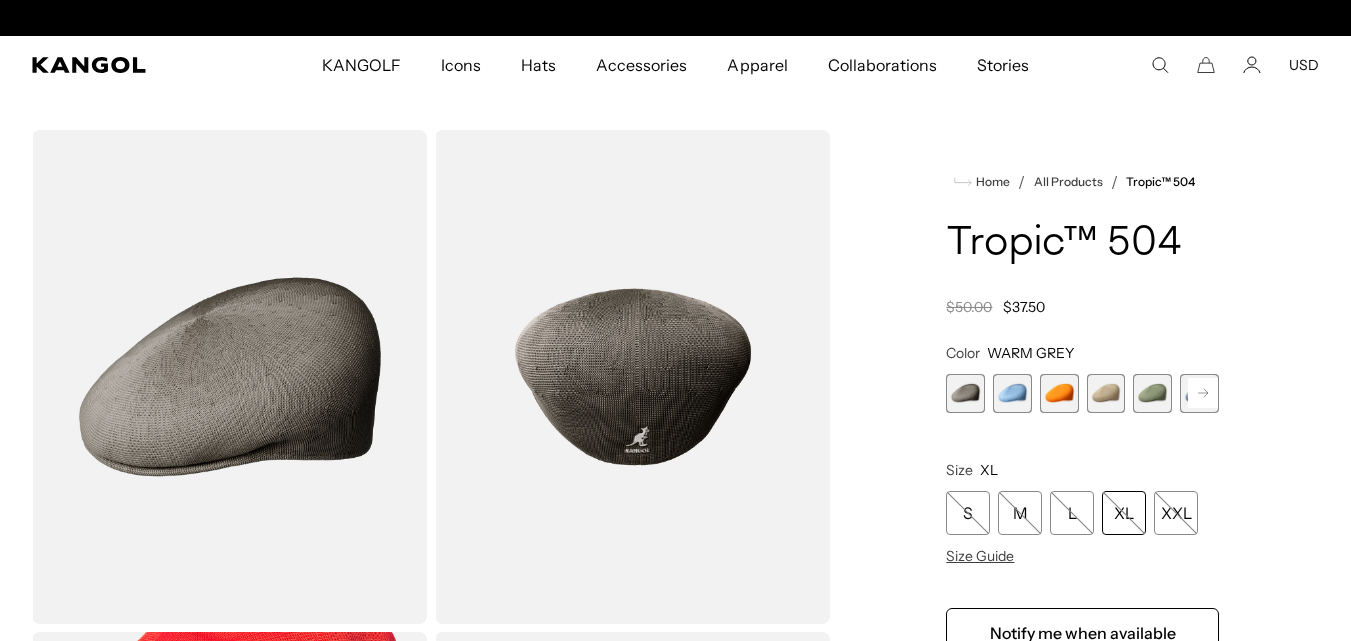 scroll, scrollTop: 0, scrollLeft: 412, axis: horizontal 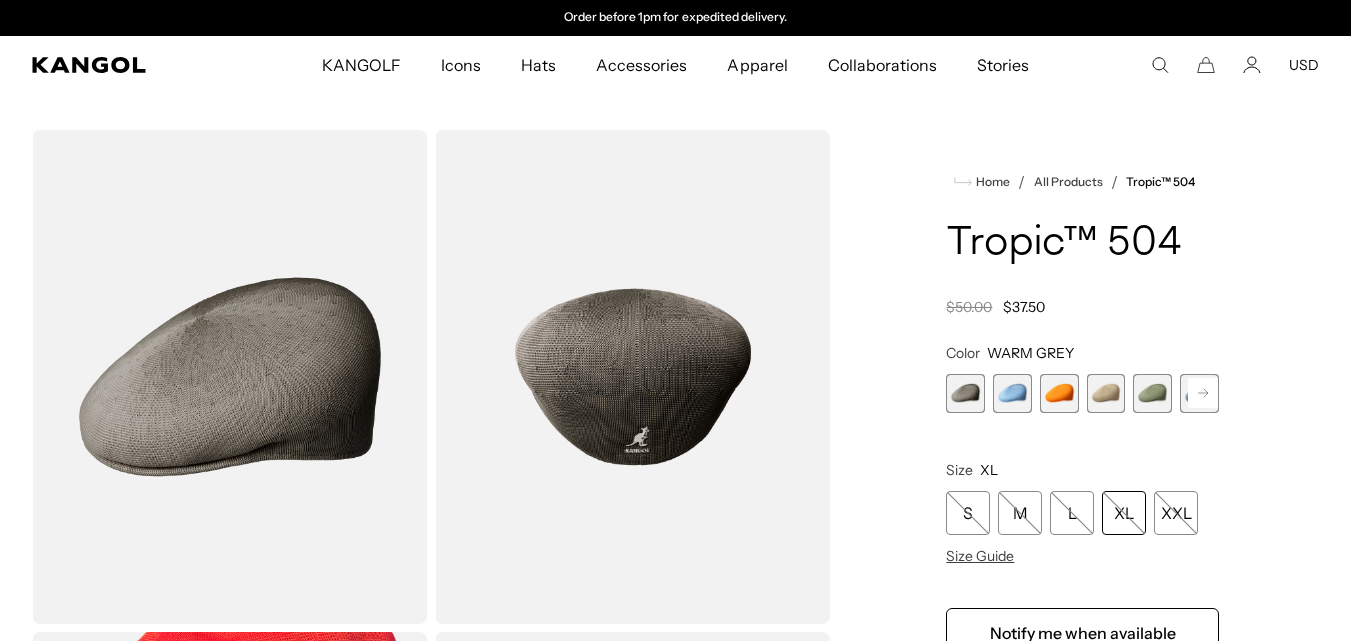 click at bounding box center (1012, 393) 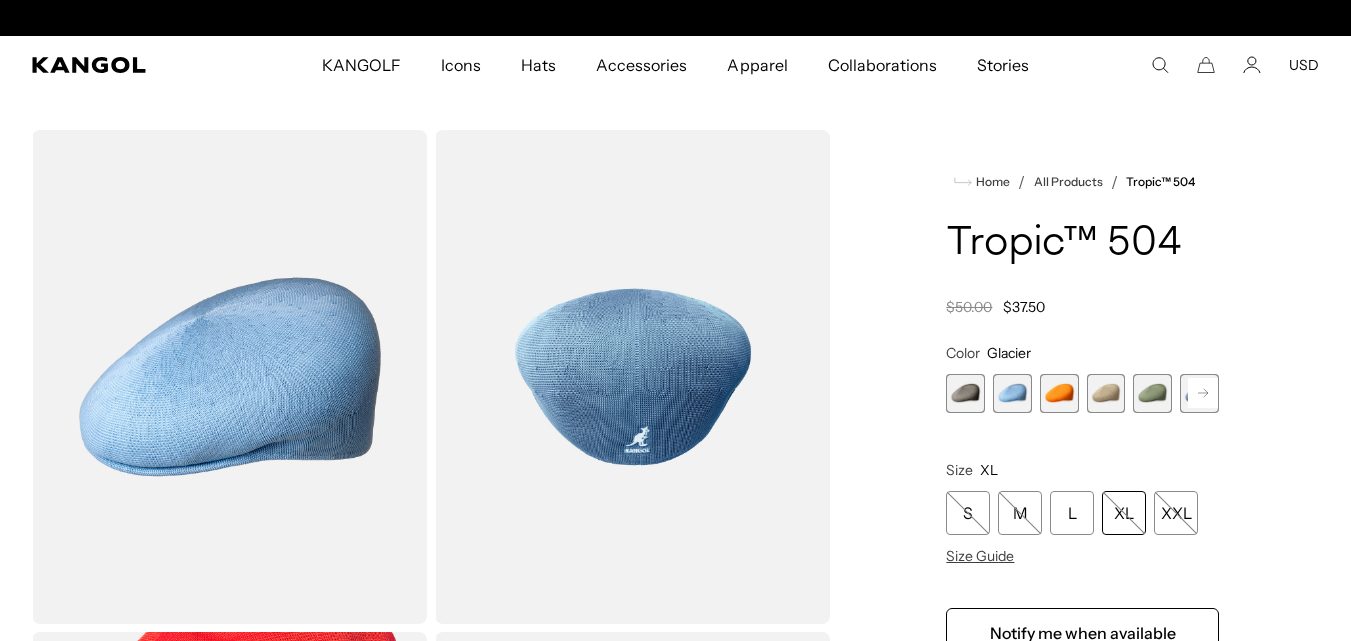 scroll, scrollTop: 0, scrollLeft: 412, axis: horizontal 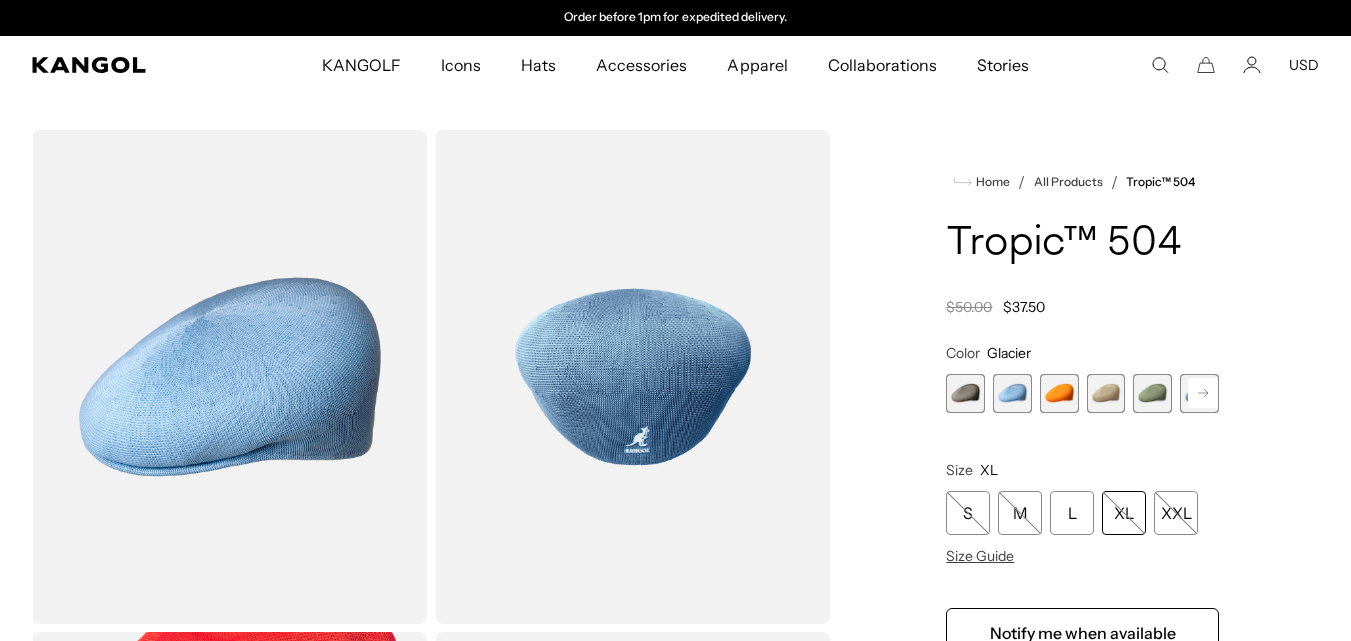 click 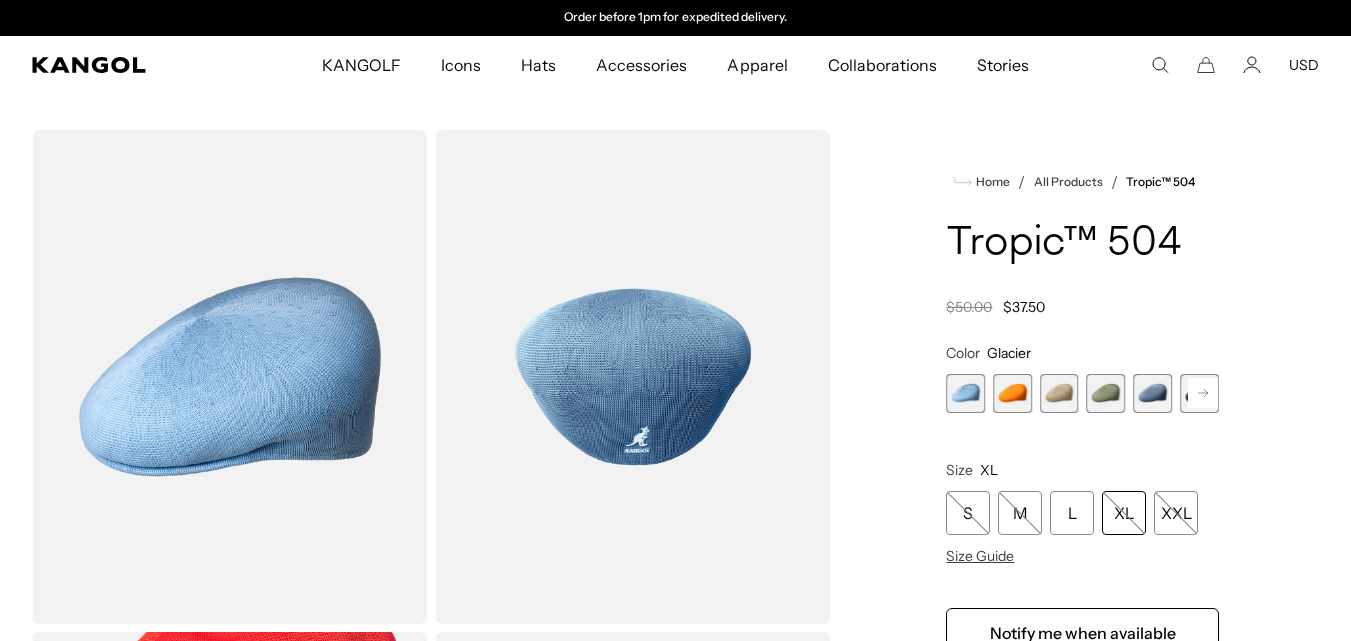 click 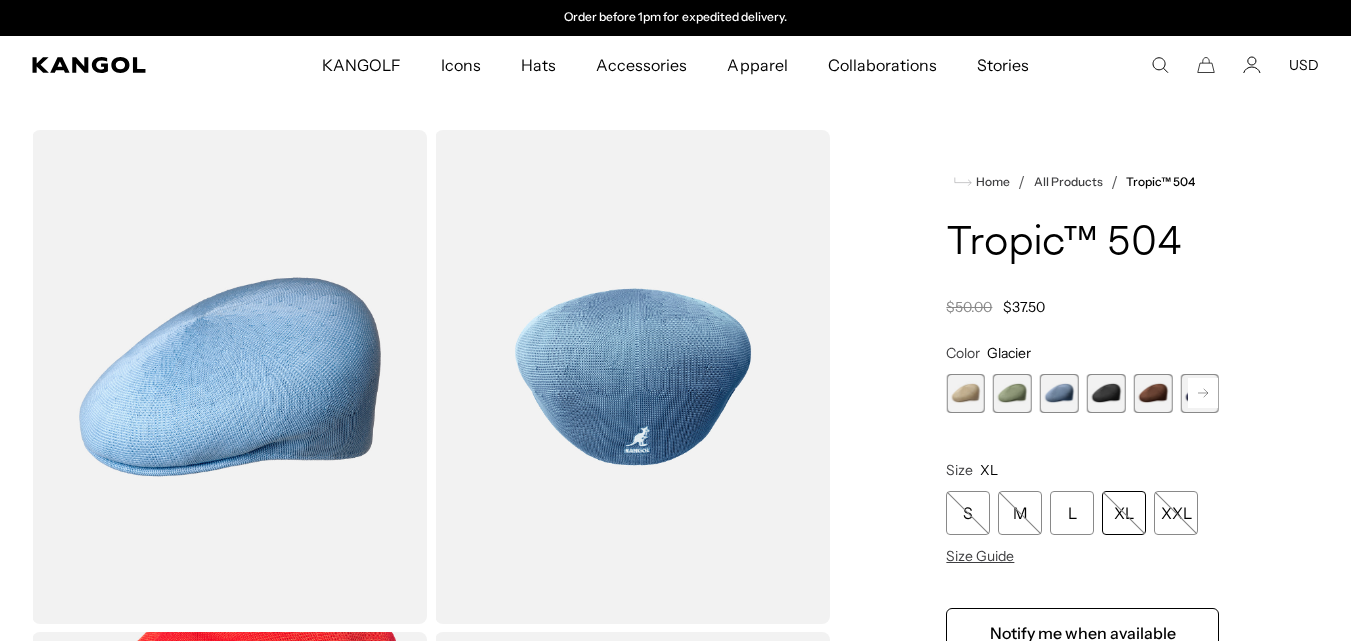 click 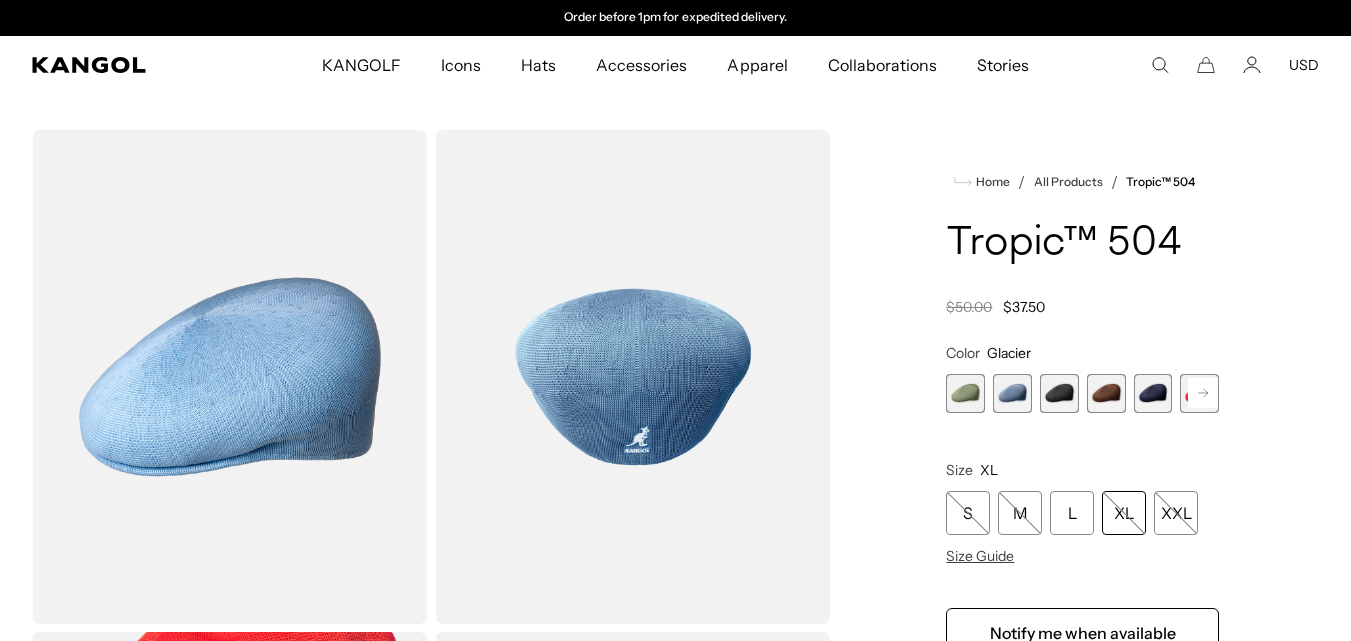 click 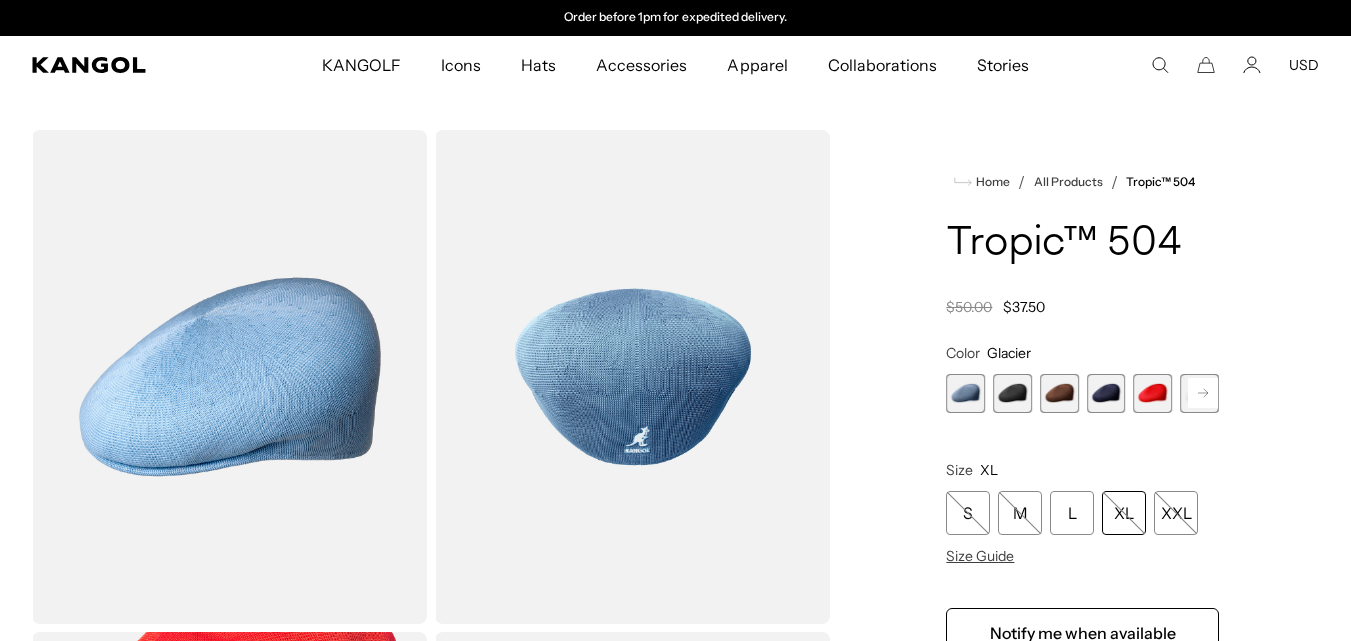 click 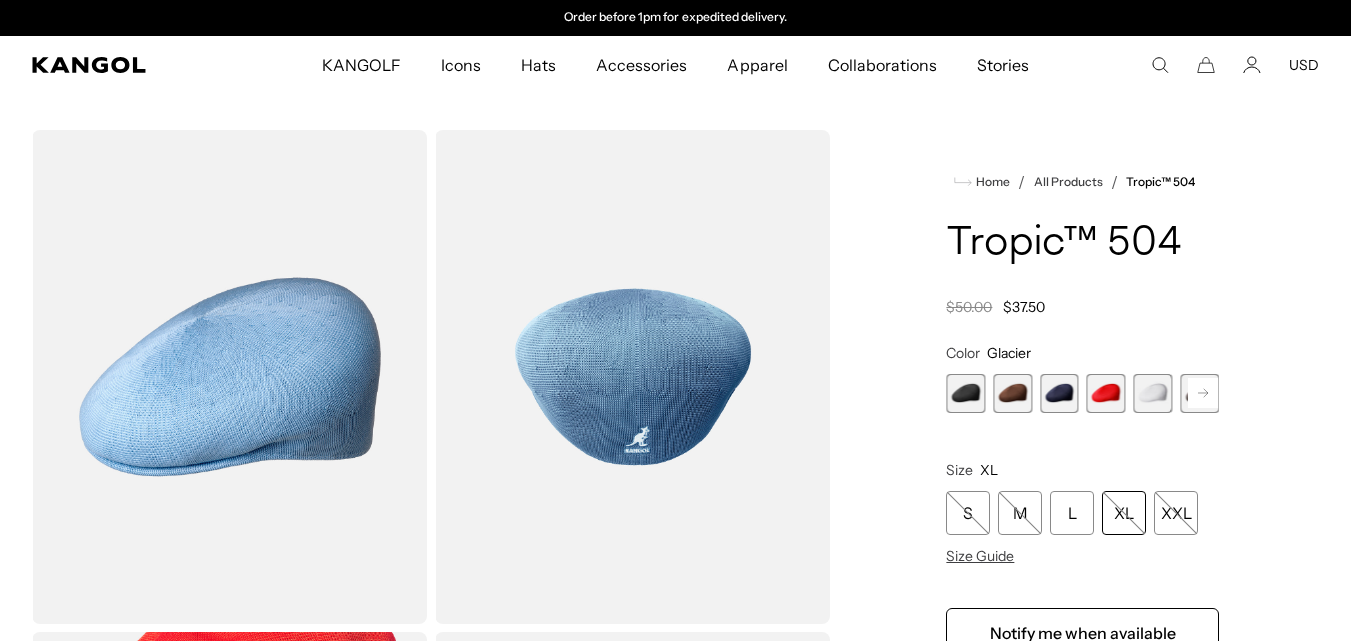 click 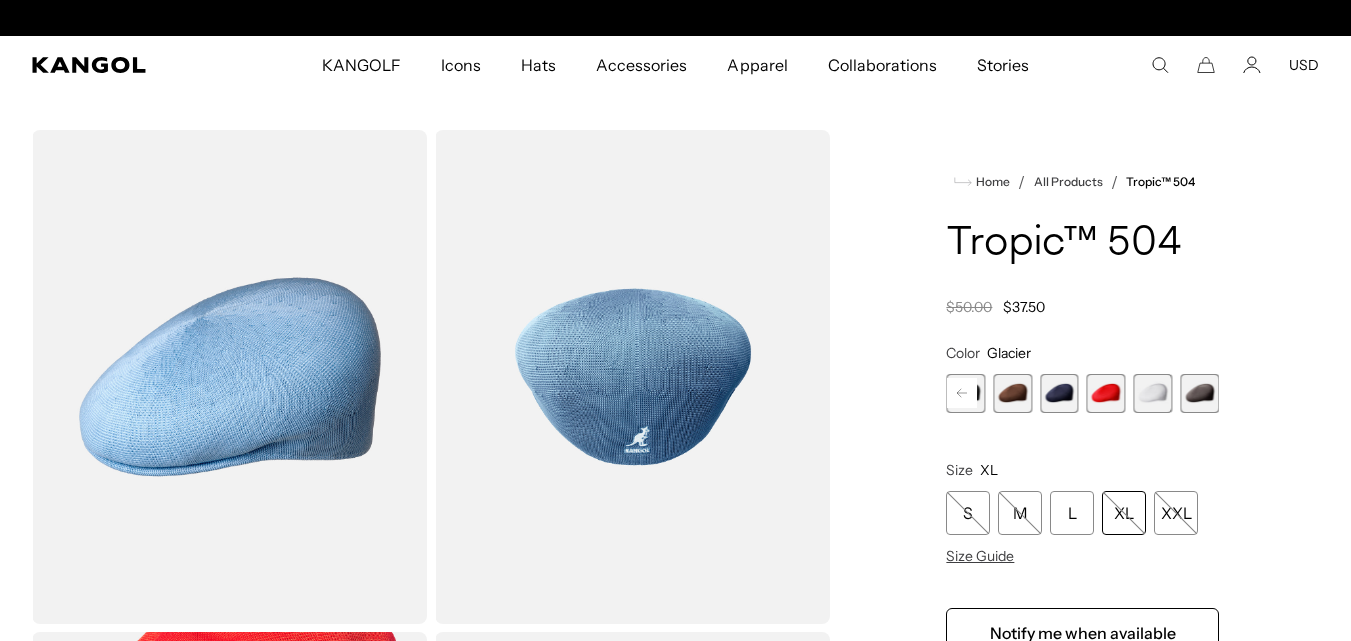 scroll, scrollTop: 0, scrollLeft: 0, axis: both 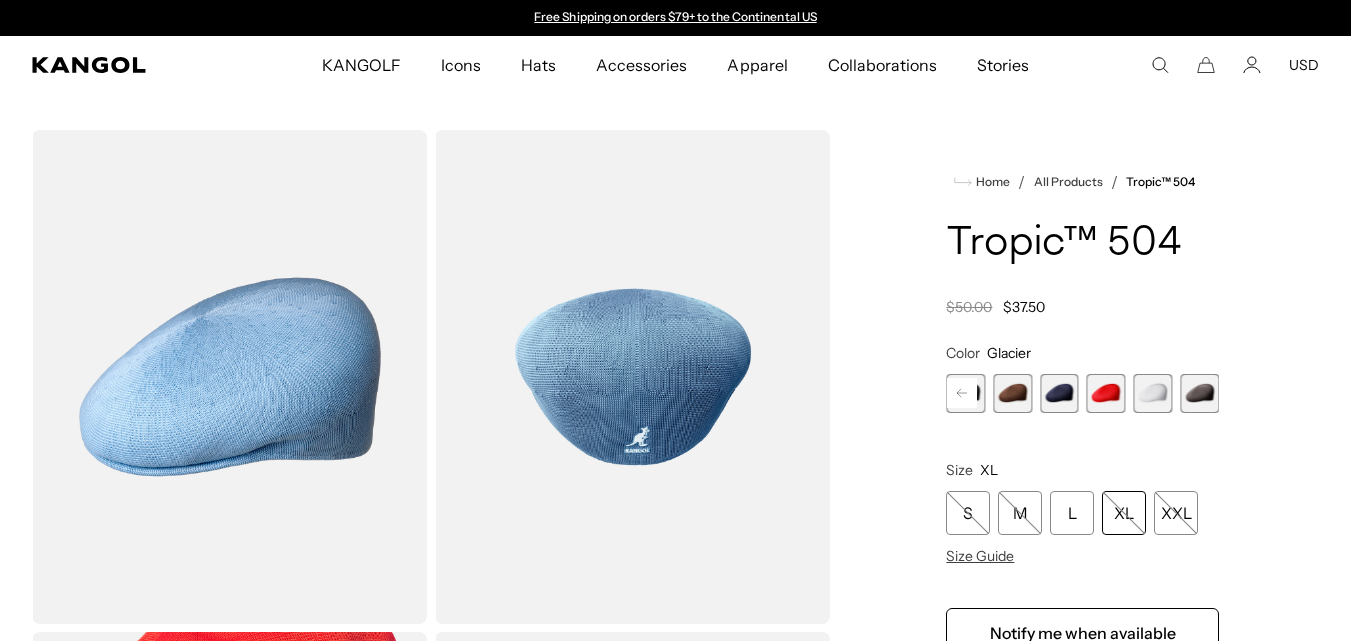 click at bounding box center [1152, 393] 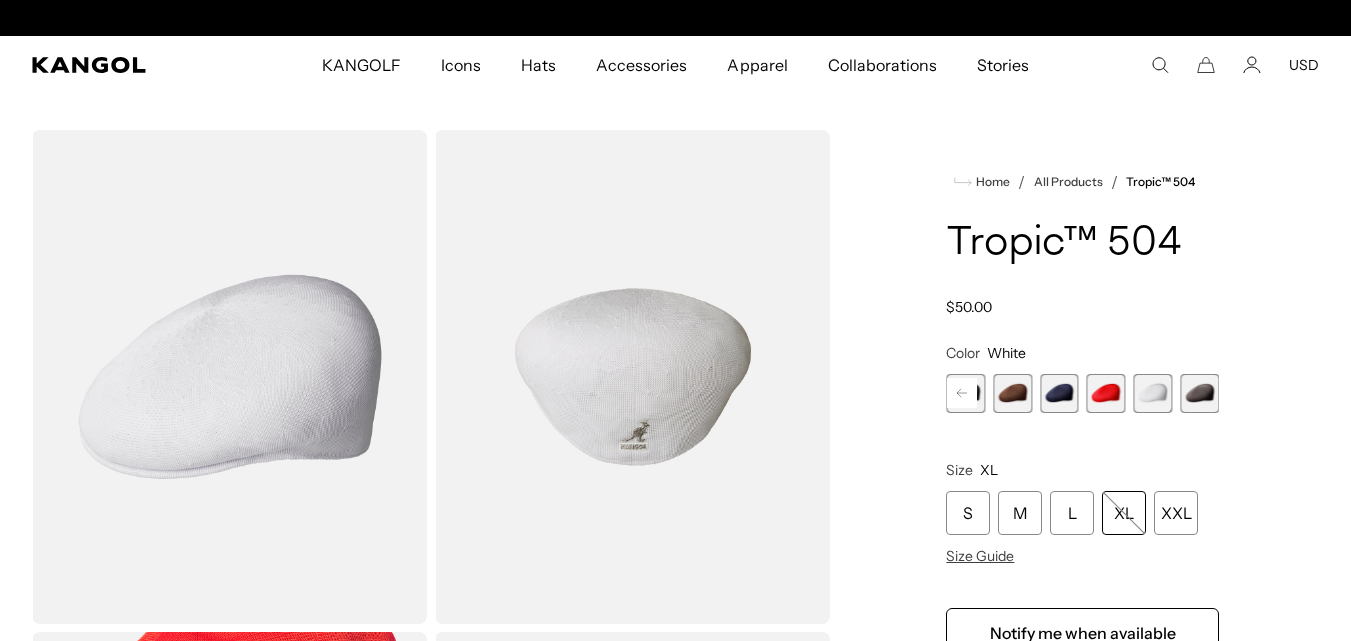 scroll, scrollTop: 0, scrollLeft: 0, axis: both 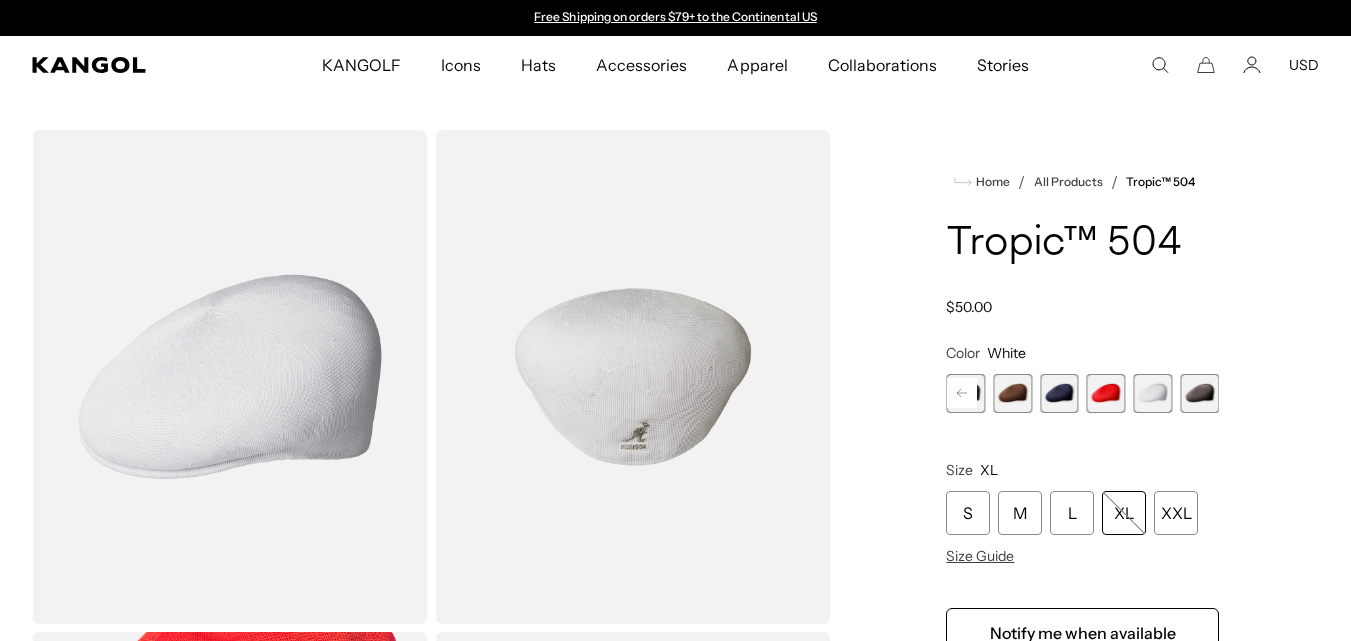 click 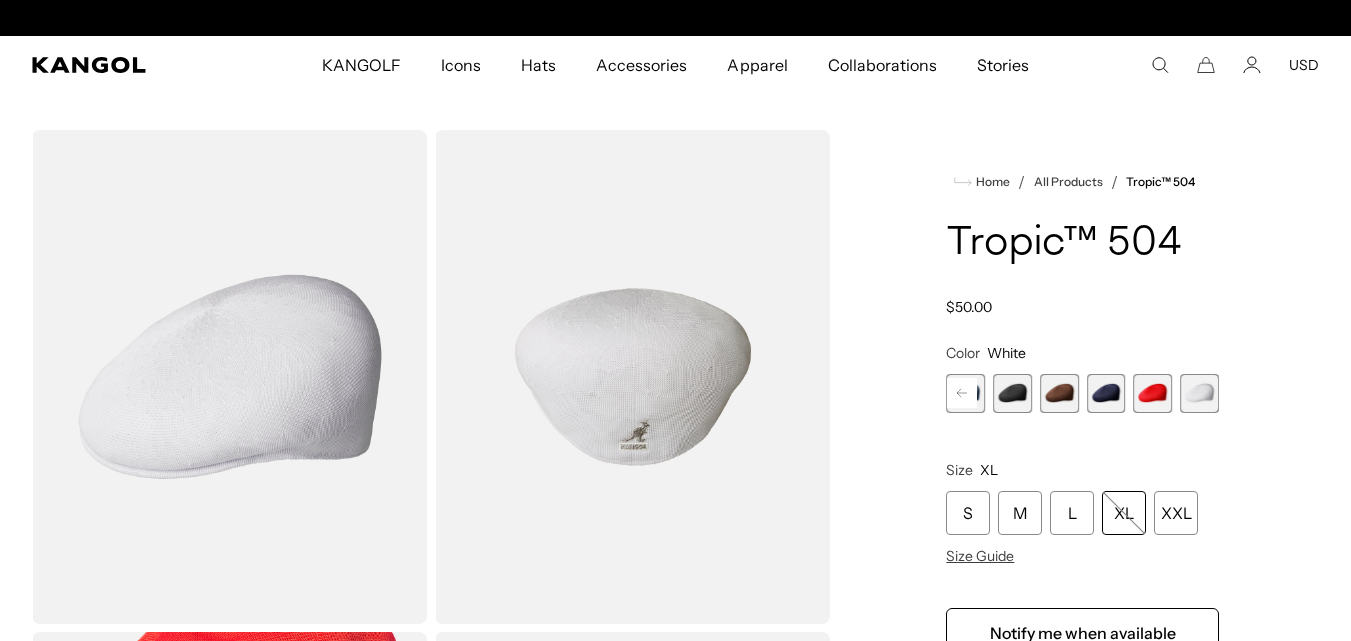 click 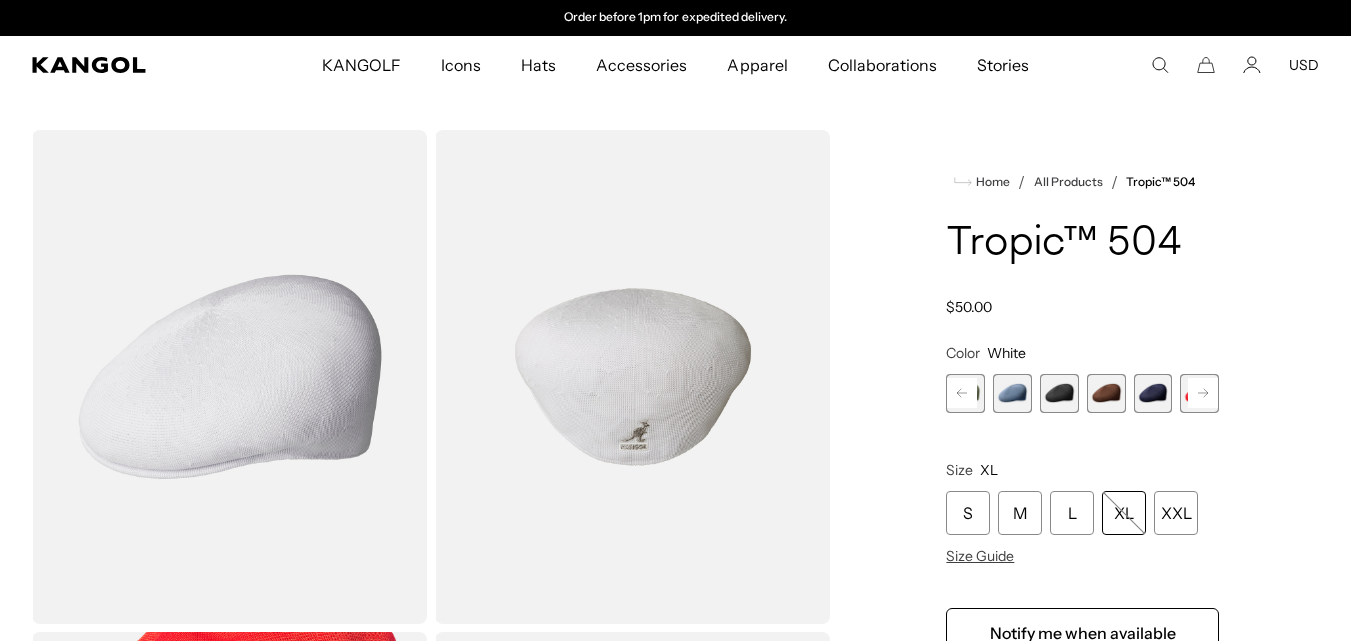 click 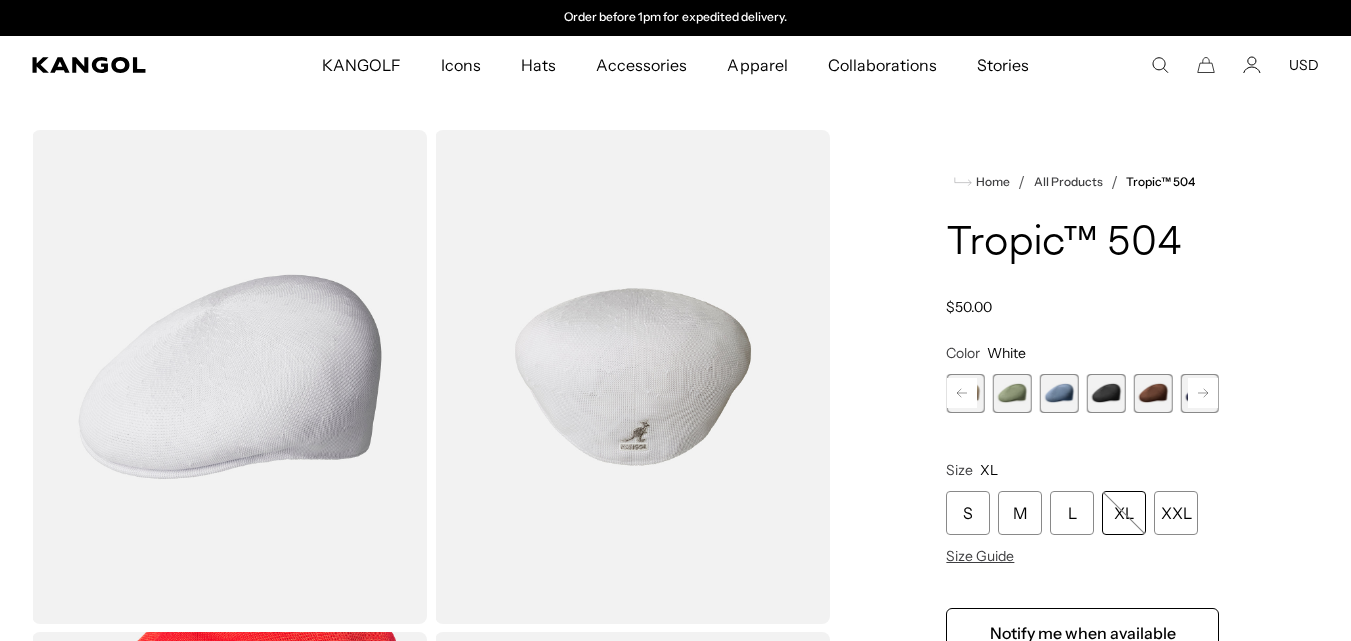 click 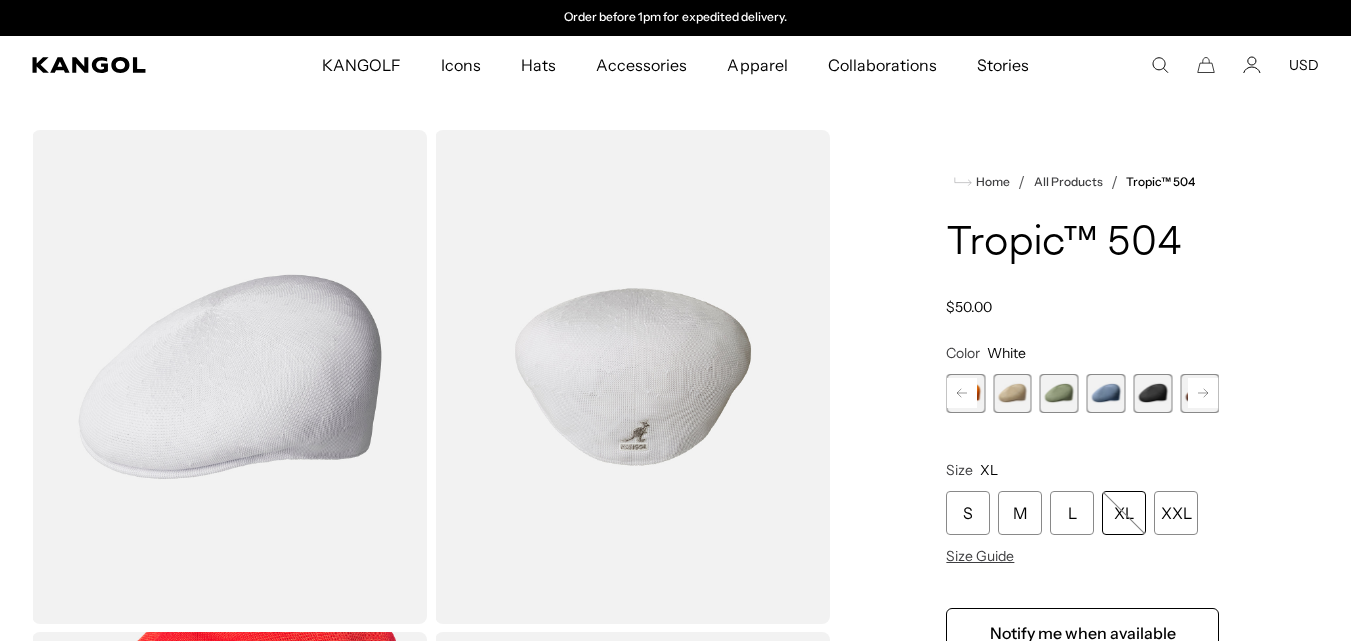 click 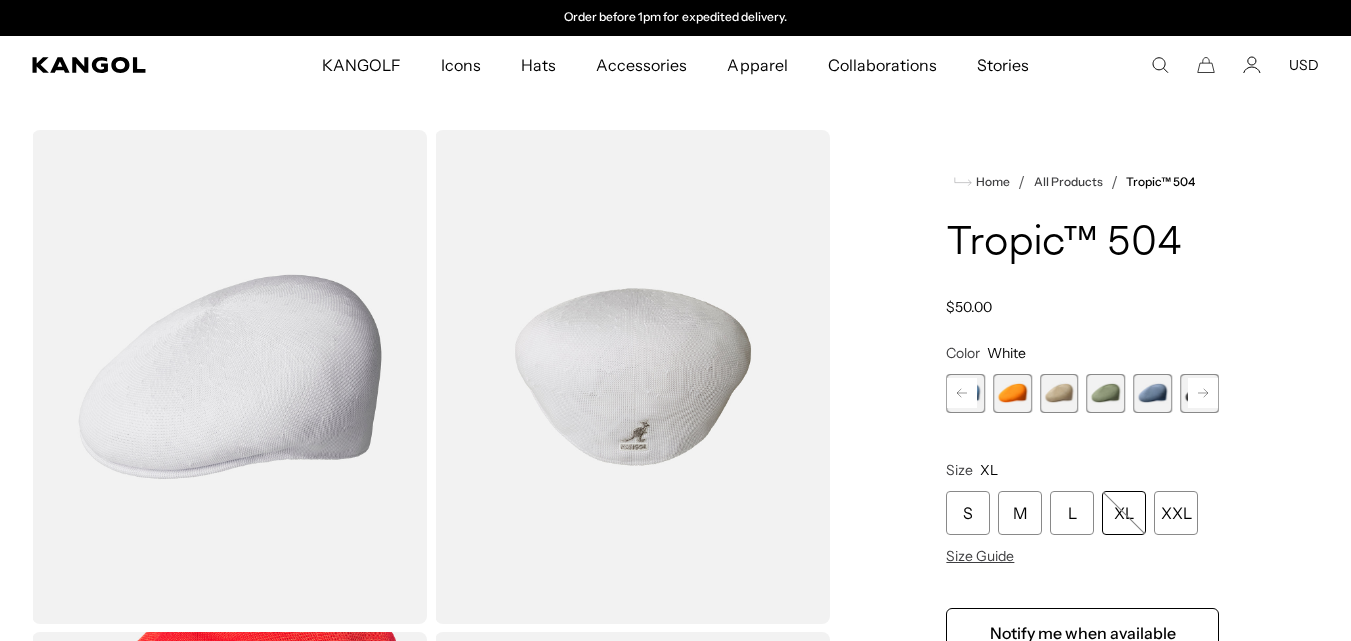 click 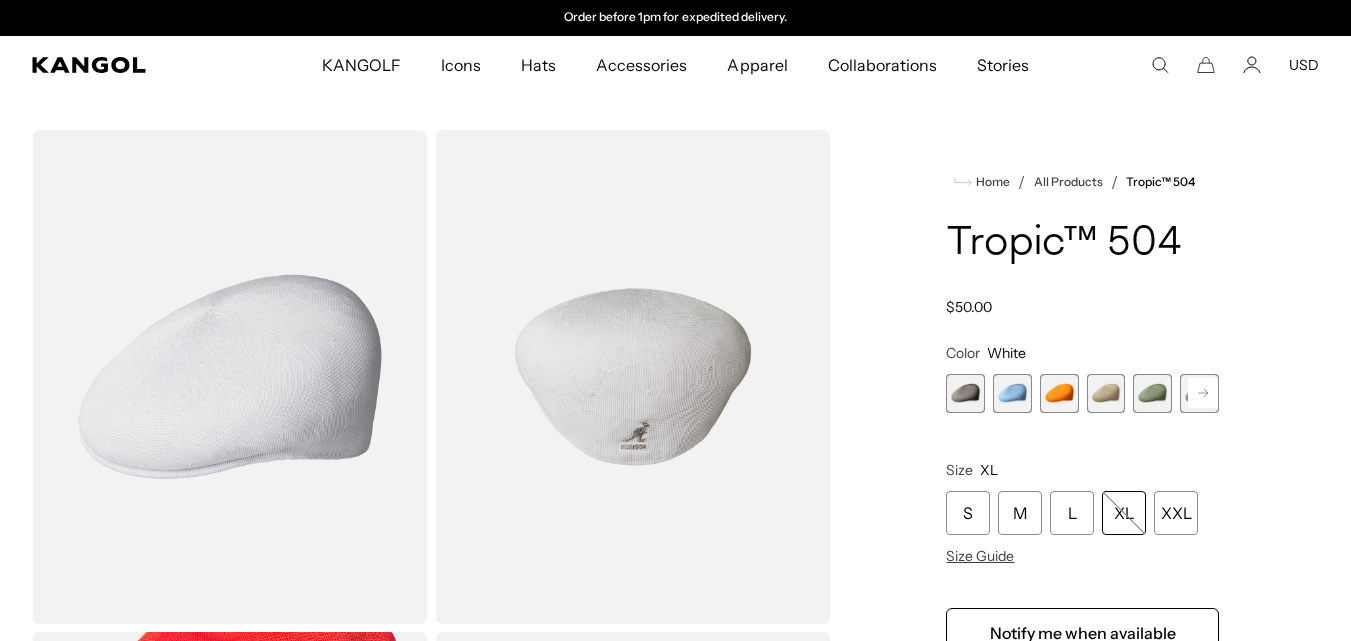 click at bounding box center (965, 393) 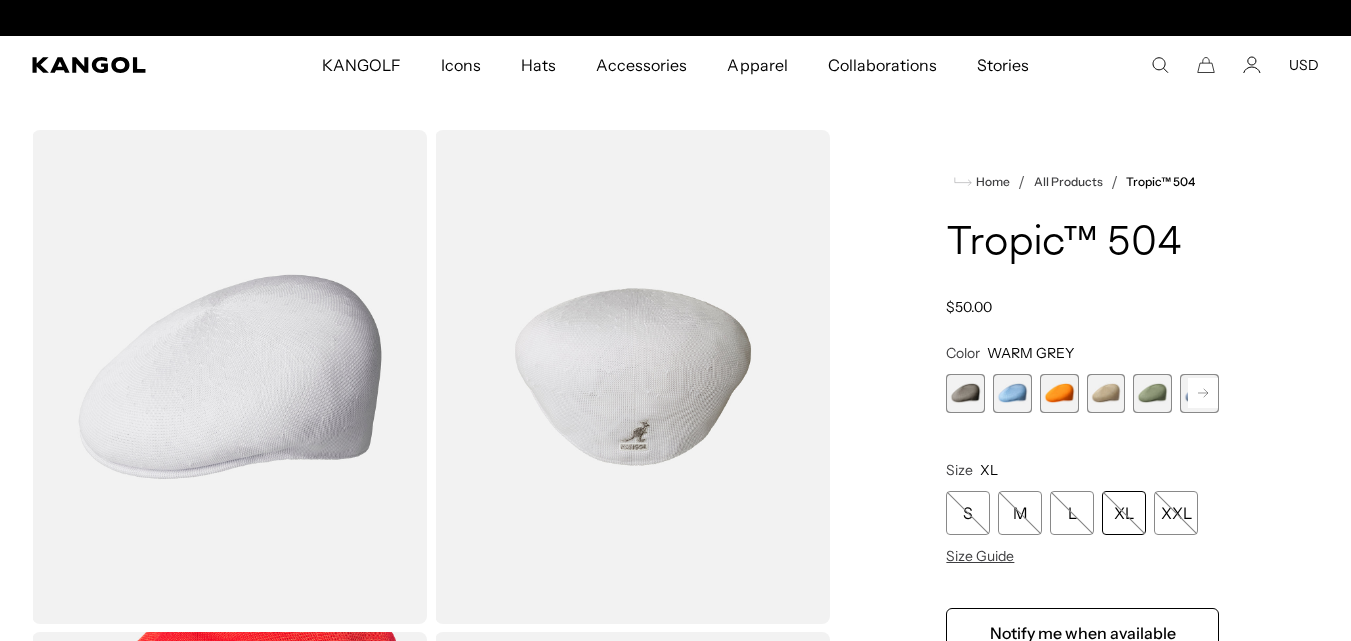 scroll, scrollTop: 0, scrollLeft: 0, axis: both 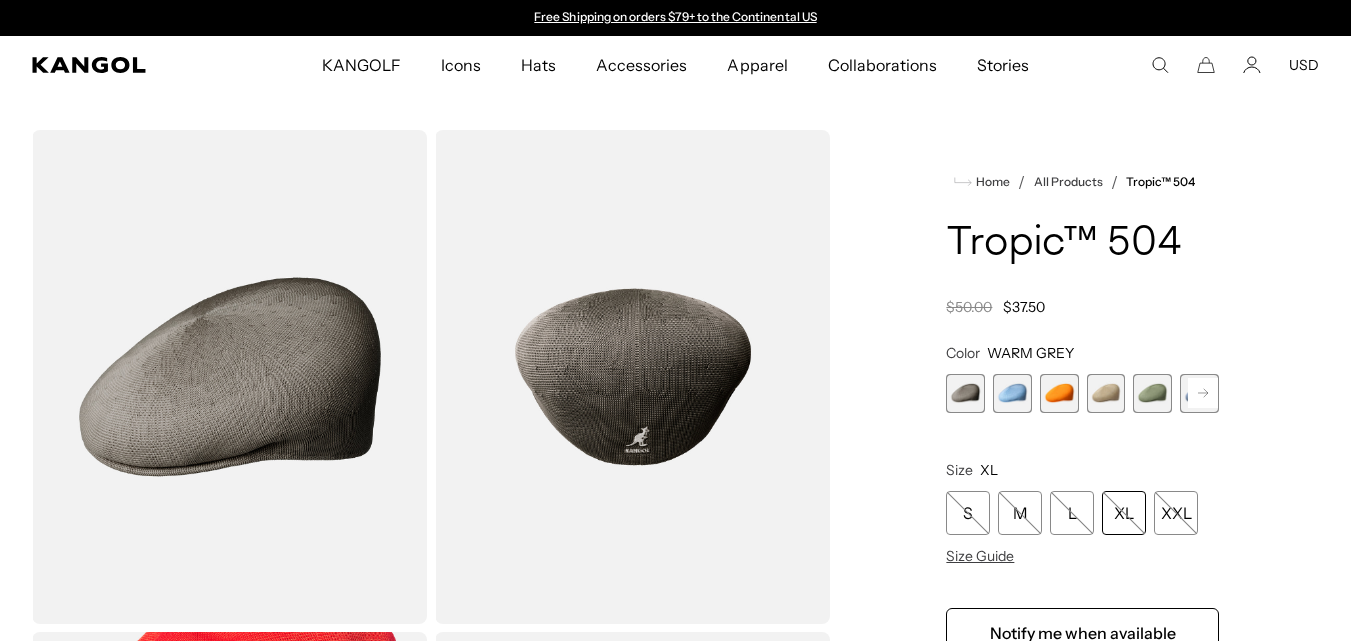 click at bounding box center (1012, 393) 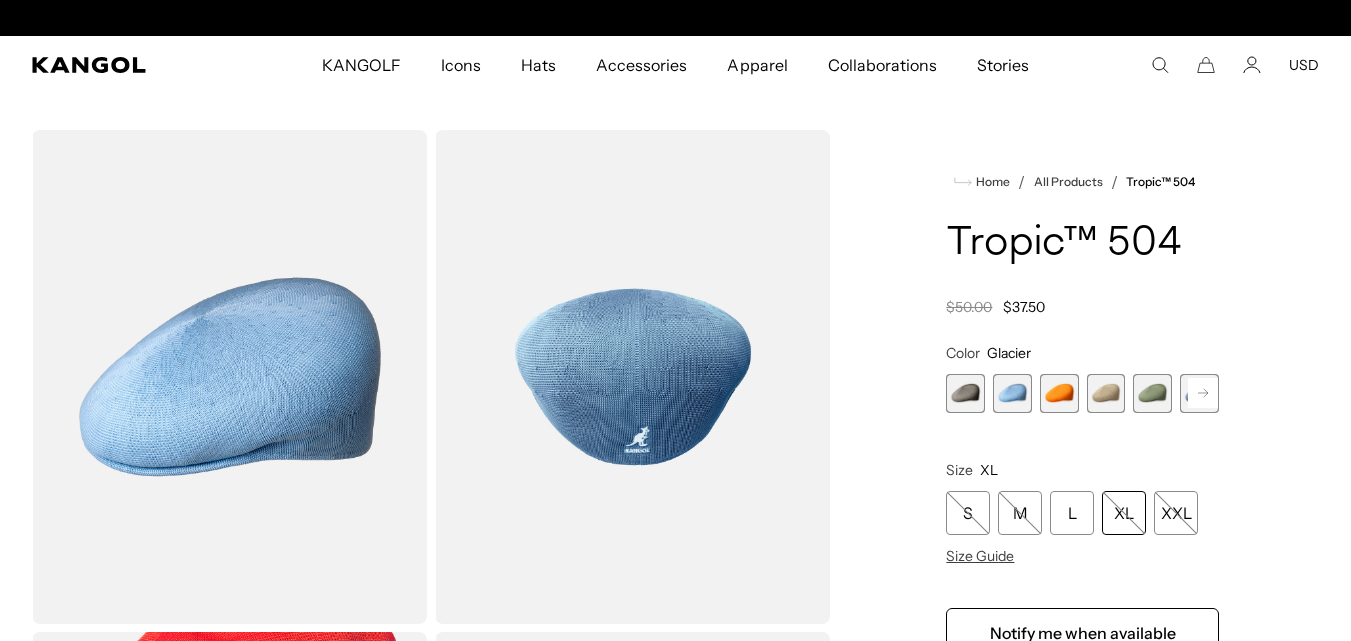 scroll, scrollTop: 0, scrollLeft: 412, axis: horizontal 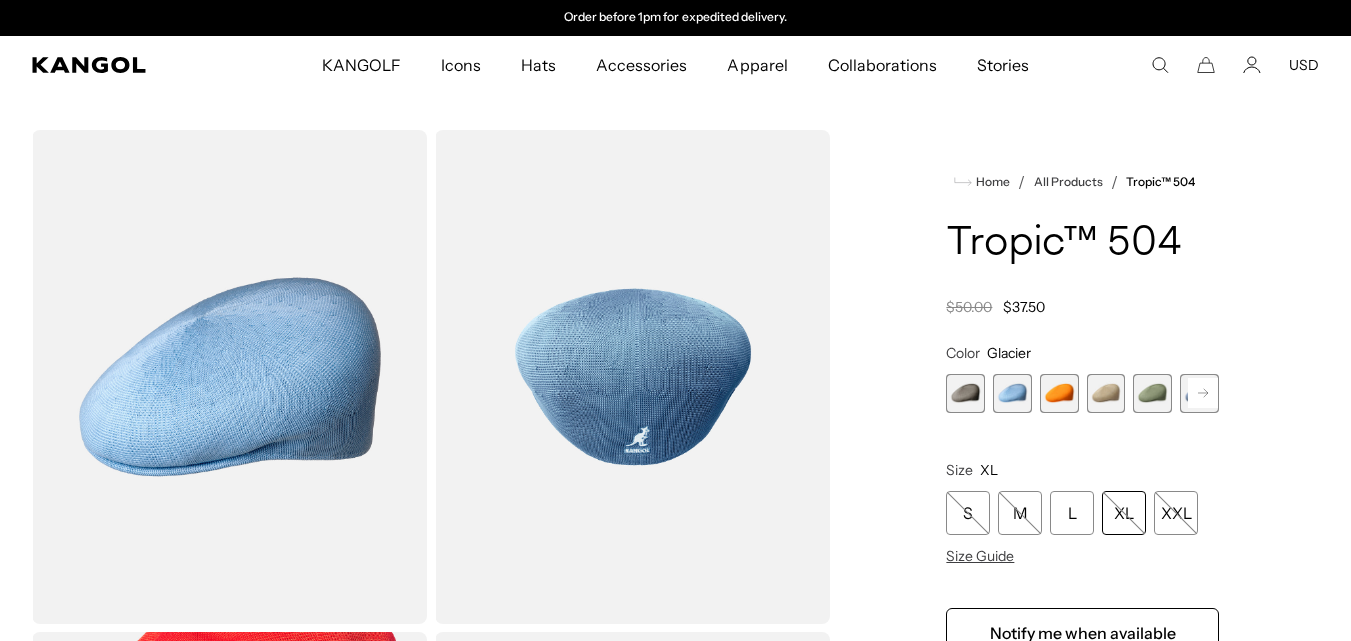 click at bounding box center [1059, 393] 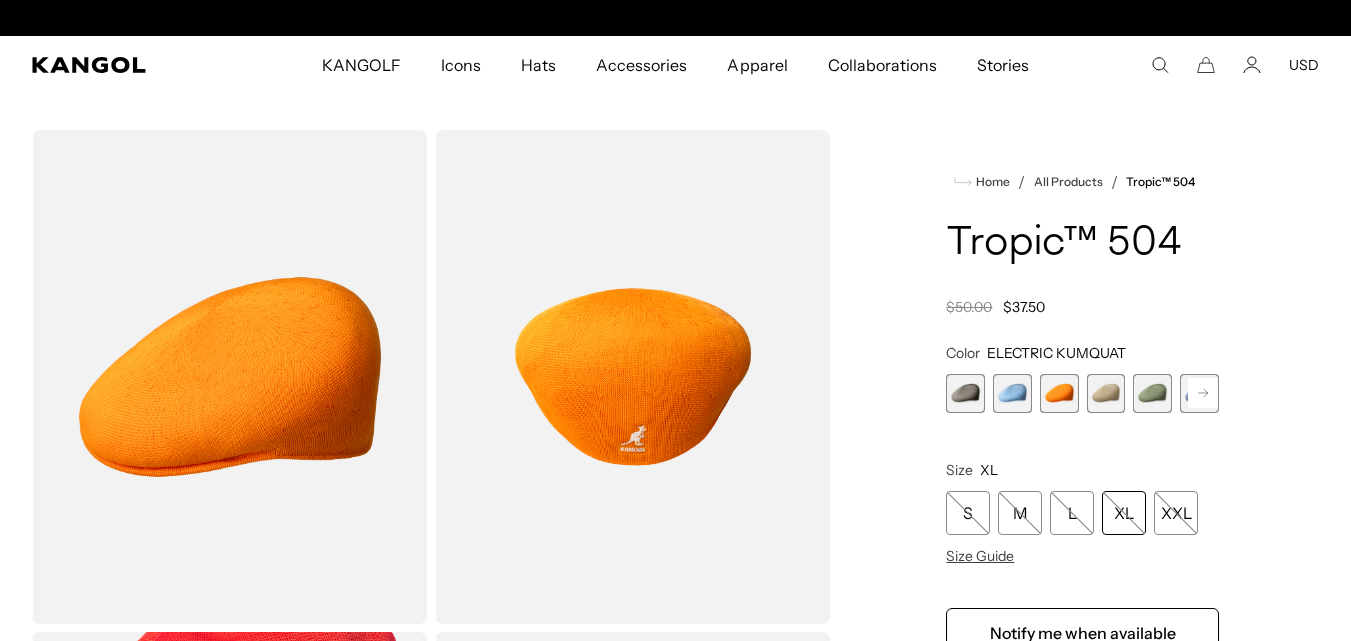 scroll, scrollTop: 0, scrollLeft: 412, axis: horizontal 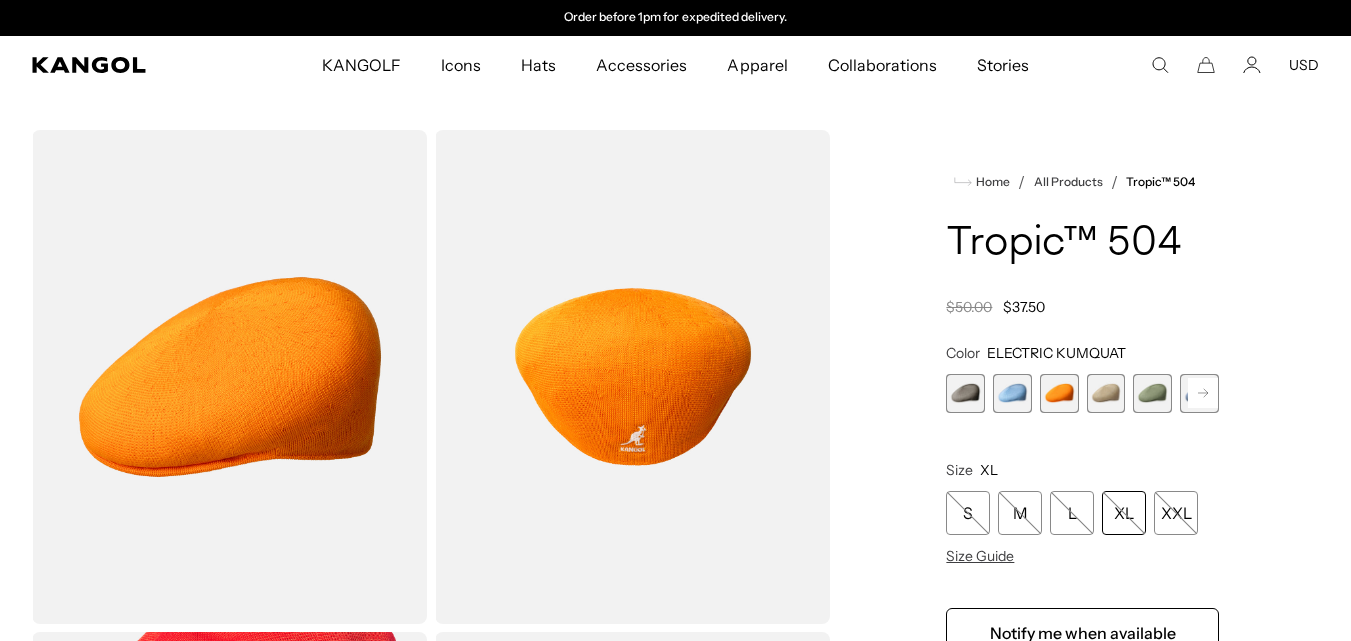 click at bounding box center [1106, 393] 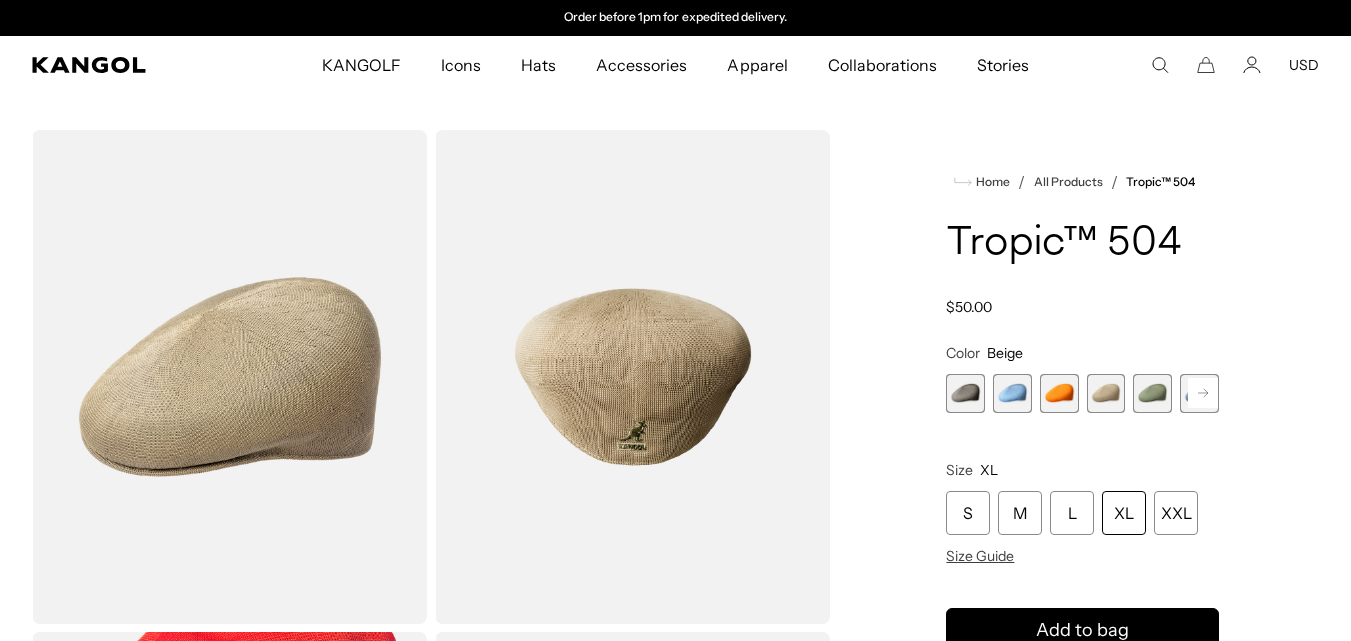 click at bounding box center (1152, 393) 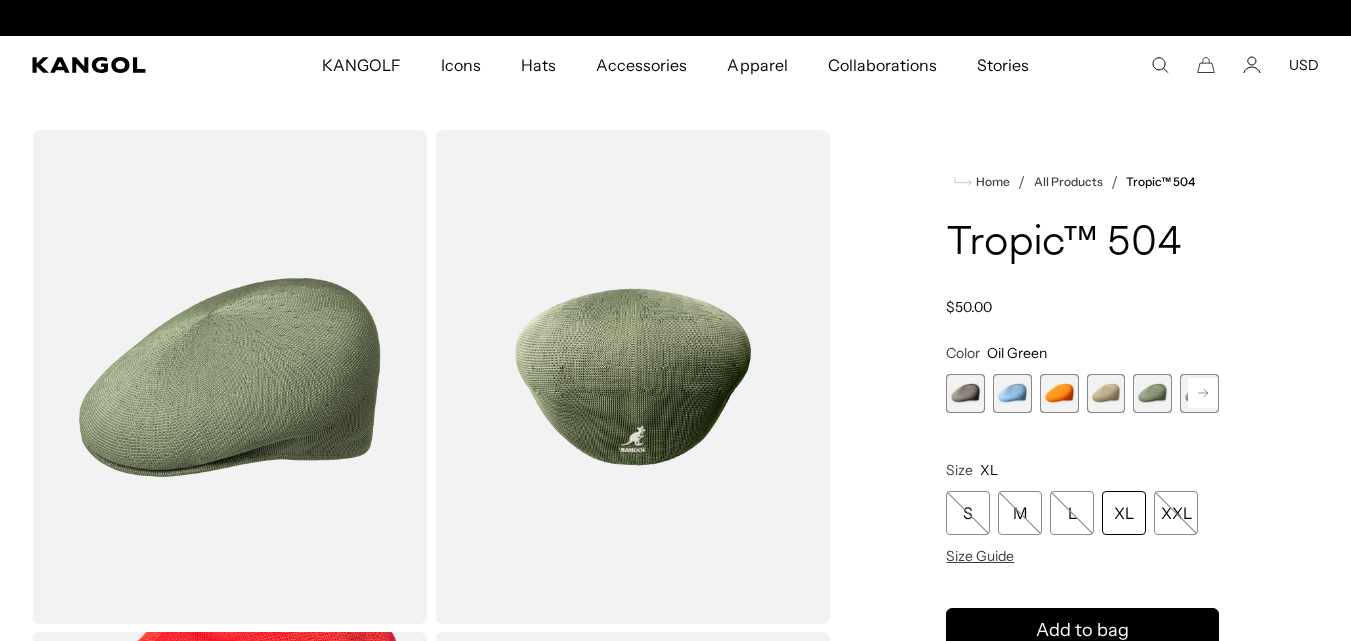 scroll, scrollTop: 0, scrollLeft: 412, axis: horizontal 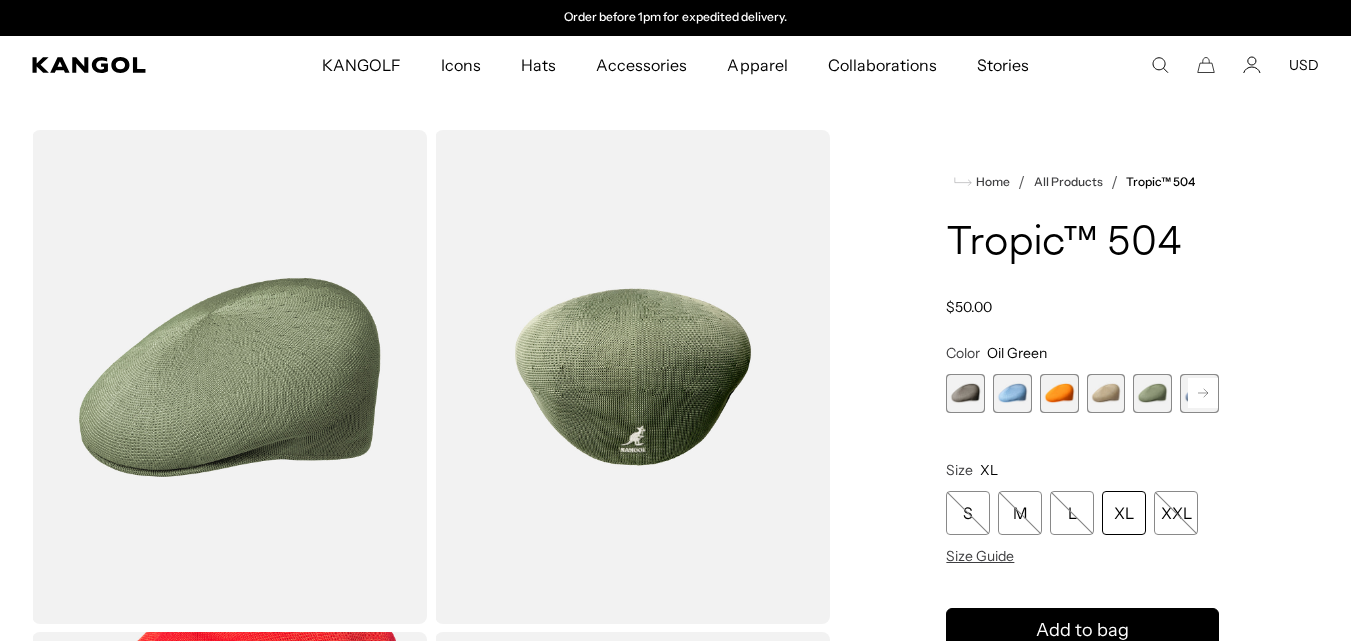 click at bounding box center [1106, 393] 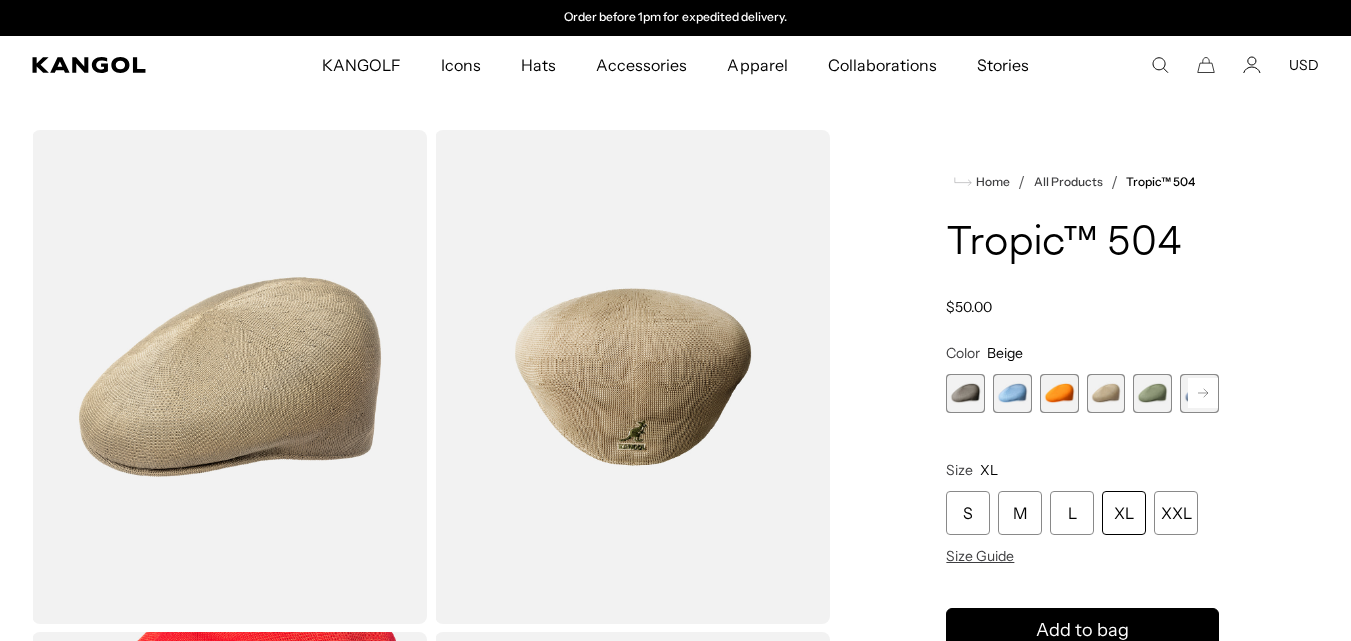 click at bounding box center [1152, 393] 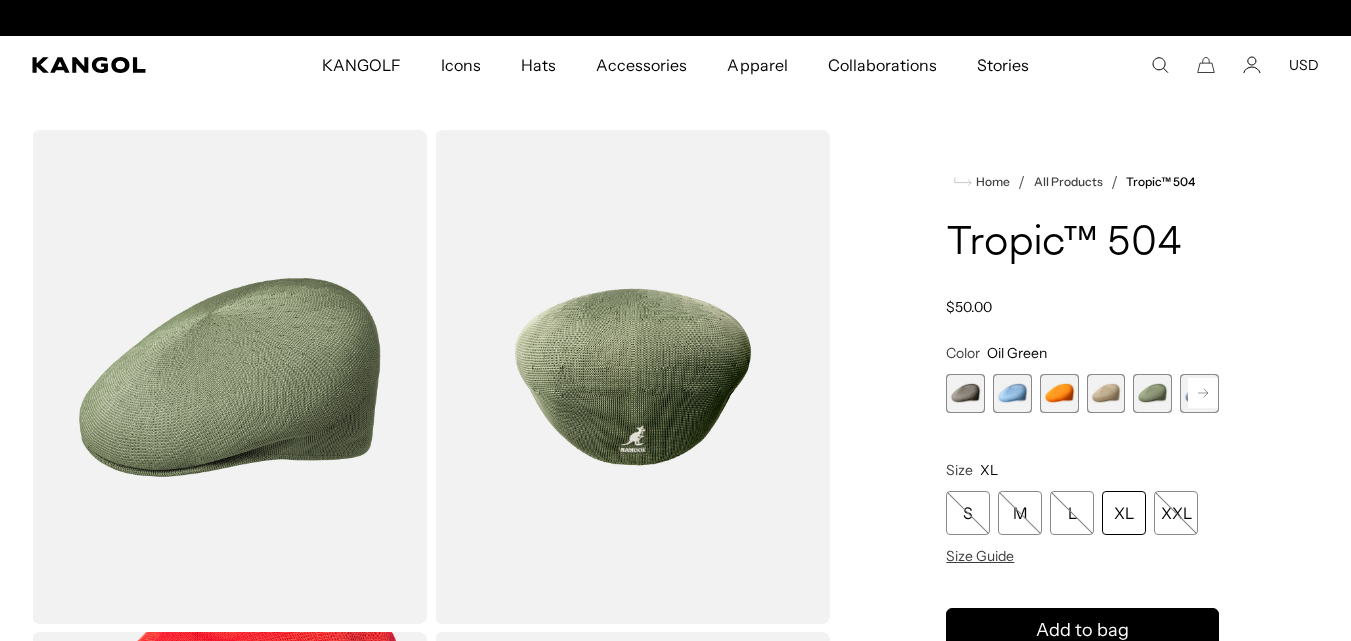 scroll, scrollTop: 0, scrollLeft: 0, axis: both 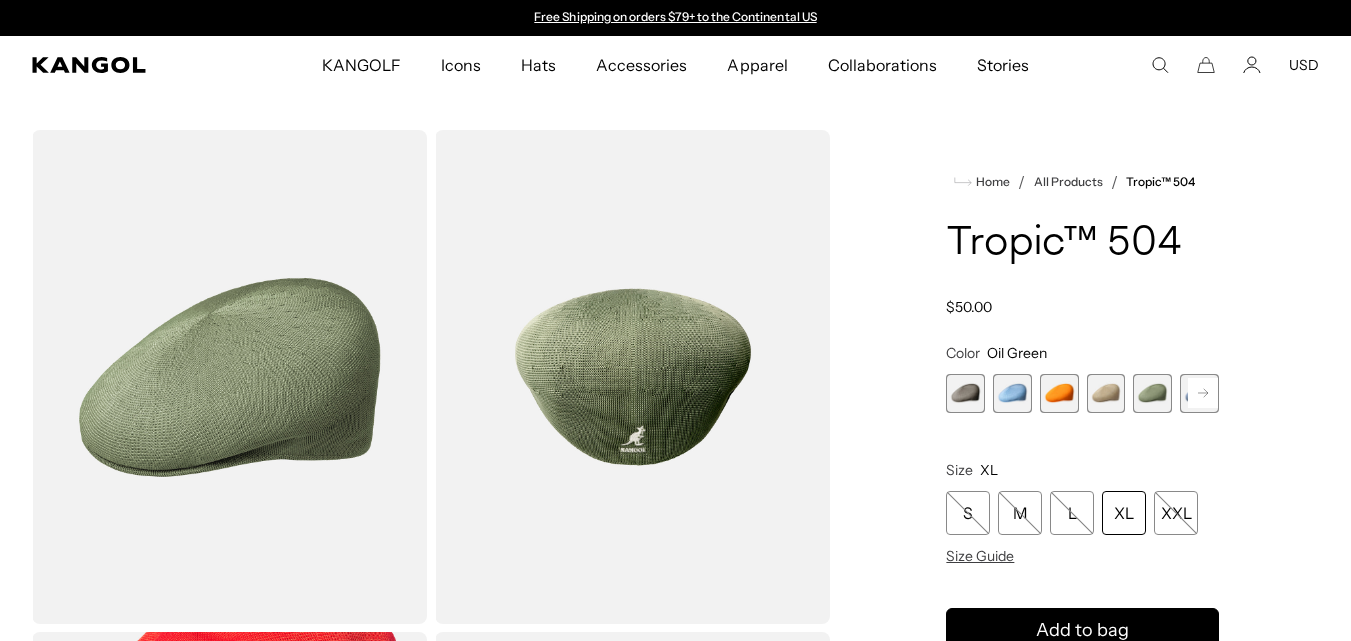 click 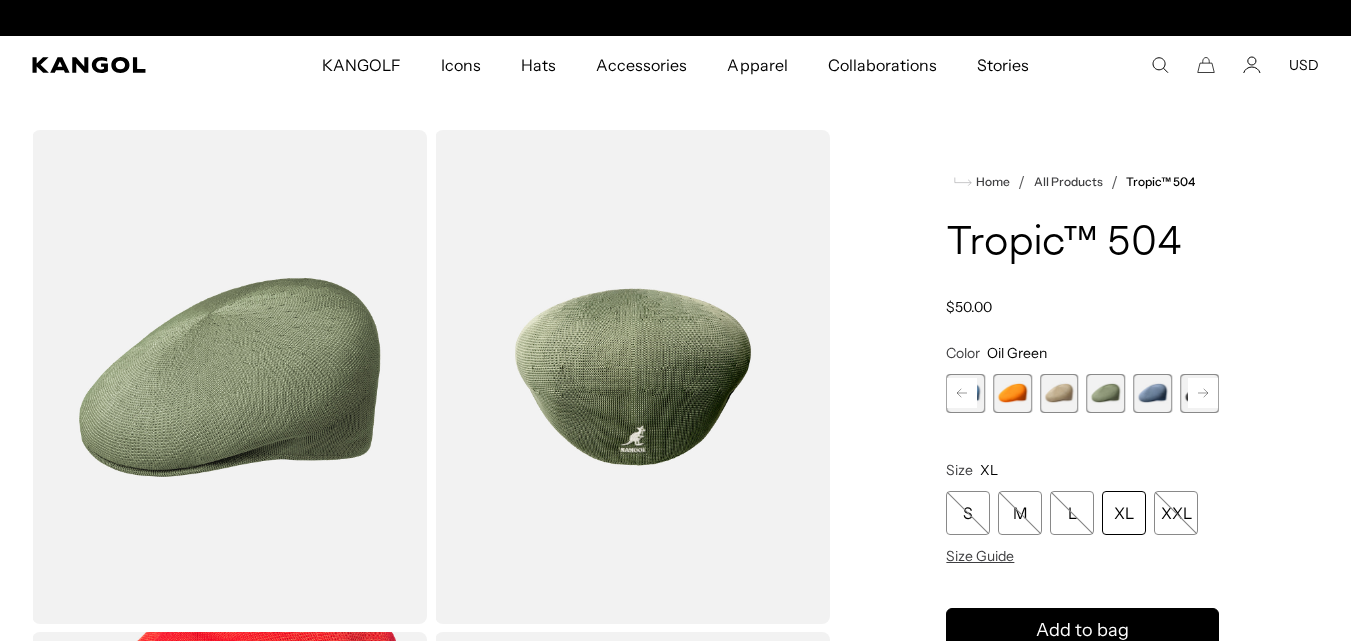 click at bounding box center [1152, 393] 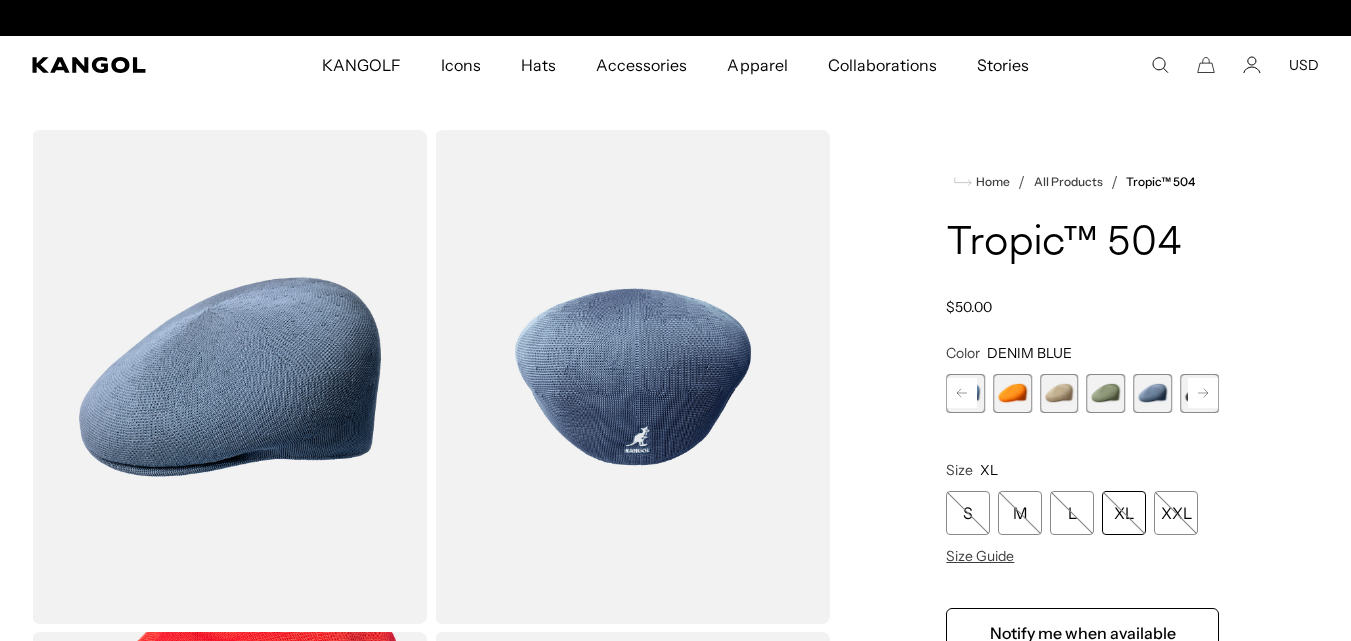 scroll, scrollTop: 0, scrollLeft: 412, axis: horizontal 